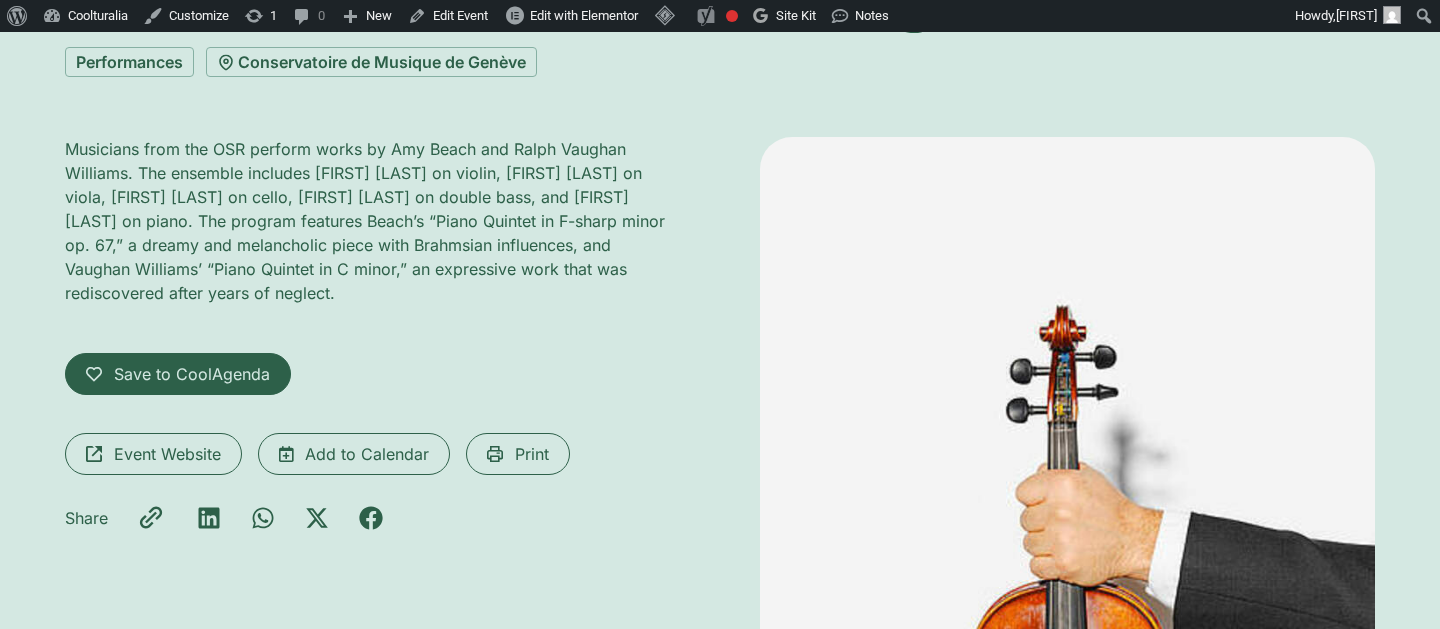 scroll, scrollTop: 251, scrollLeft: 0, axis: vertical 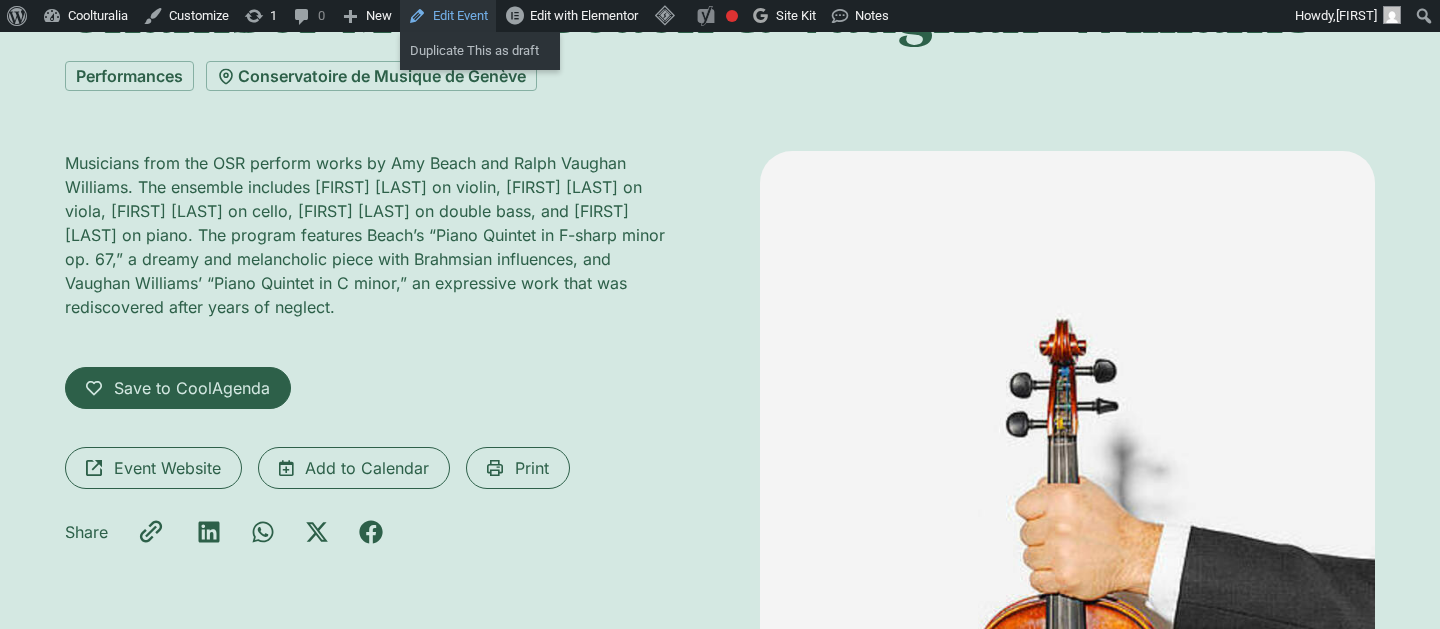 click on "Edit Event" at bounding box center [448, 16] 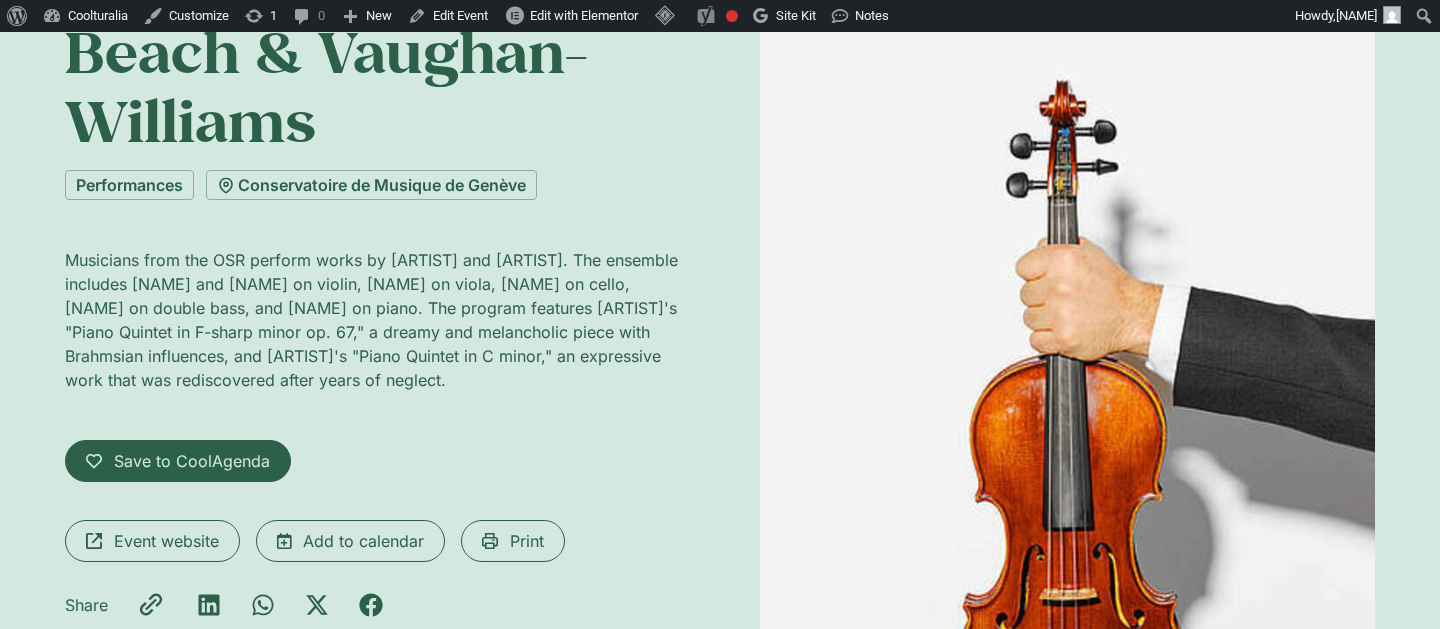 scroll, scrollTop: 0, scrollLeft: 0, axis: both 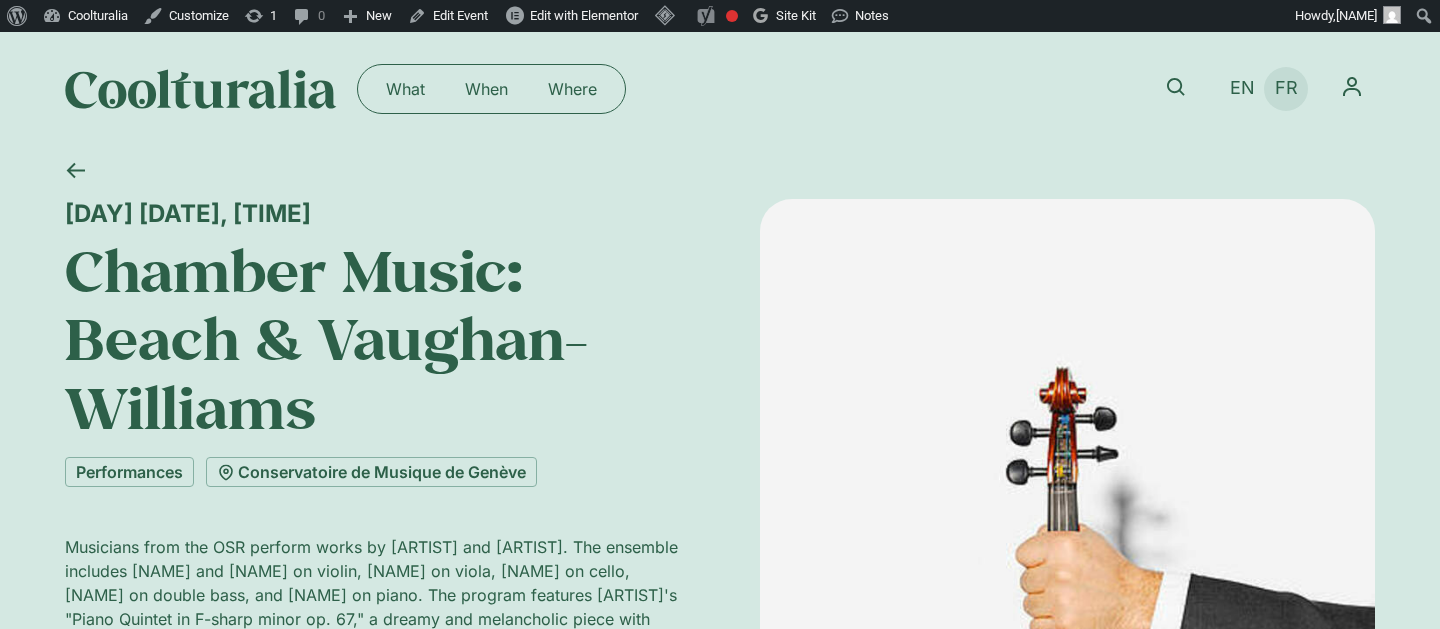 click on "FR" at bounding box center [1286, 89] 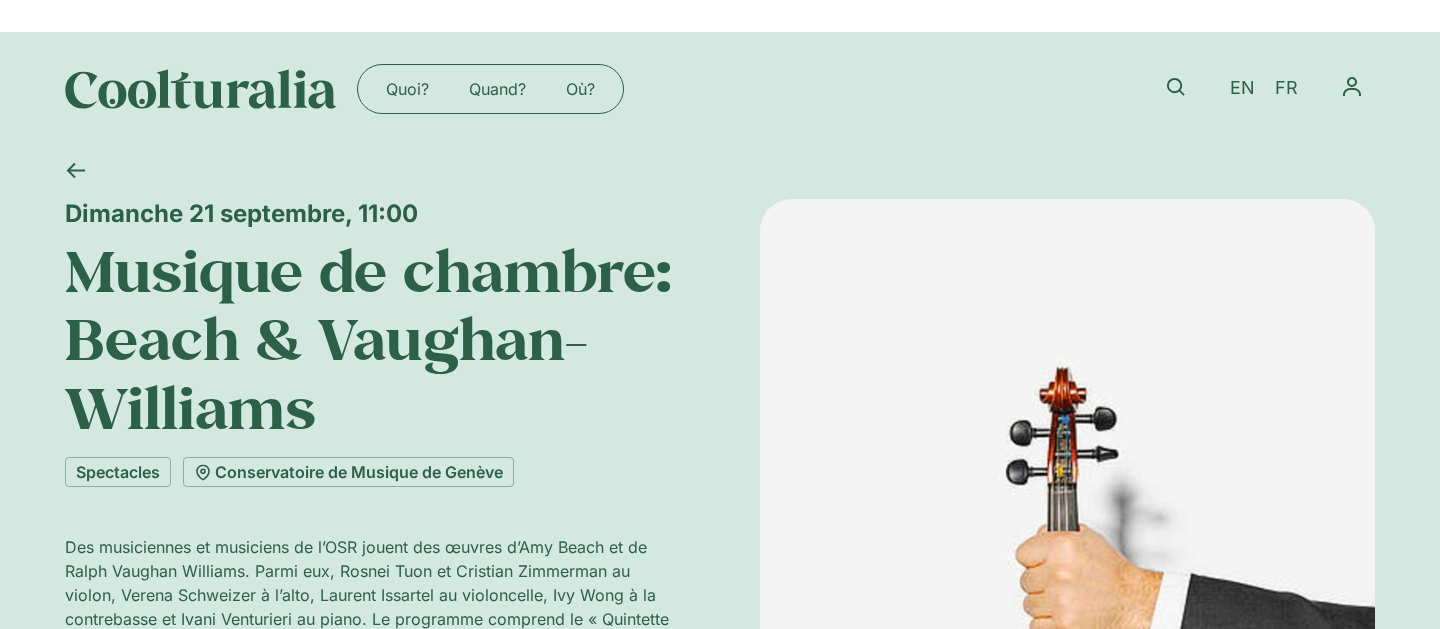 scroll, scrollTop: 0, scrollLeft: 0, axis: both 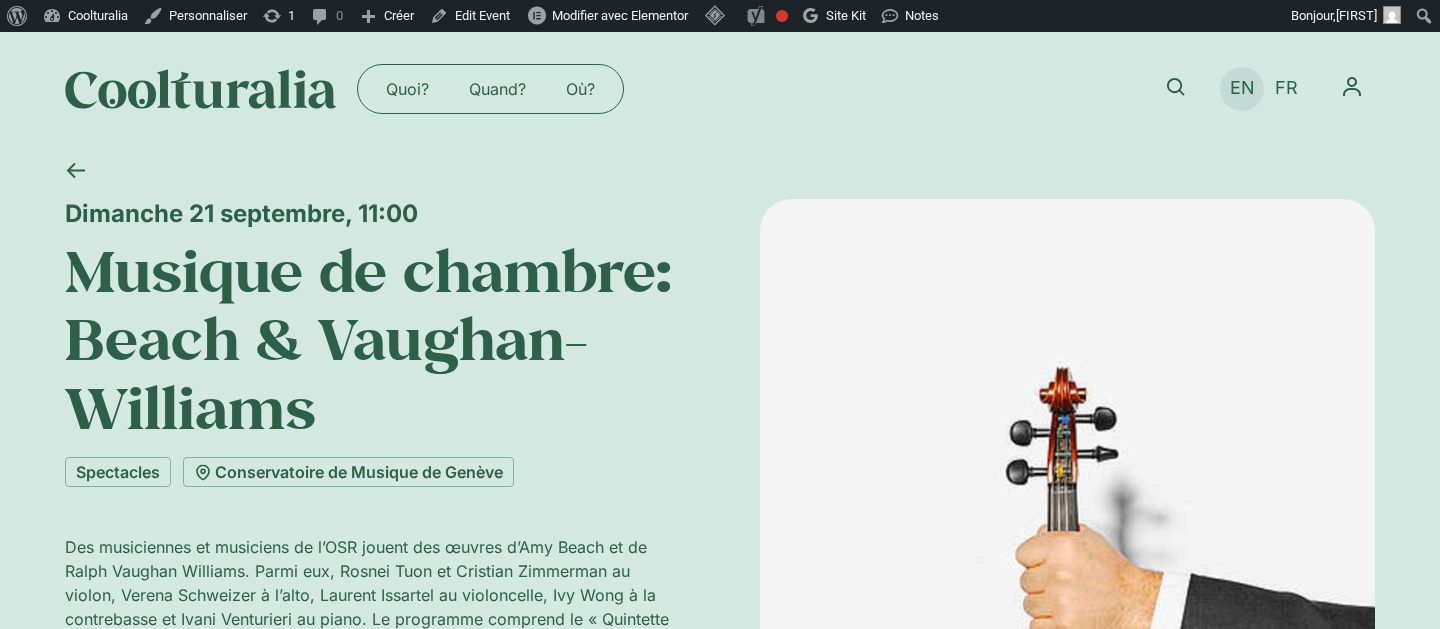 click on "EN" at bounding box center [1242, 88] 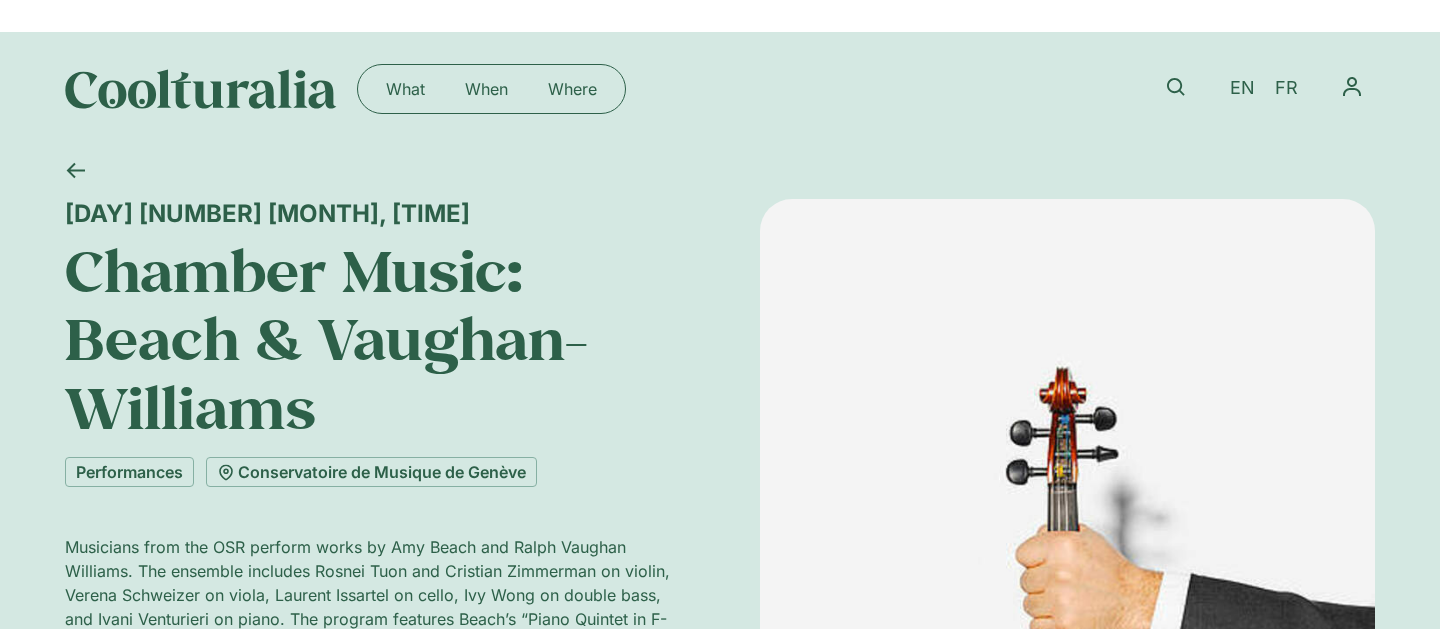scroll, scrollTop: 0, scrollLeft: 0, axis: both 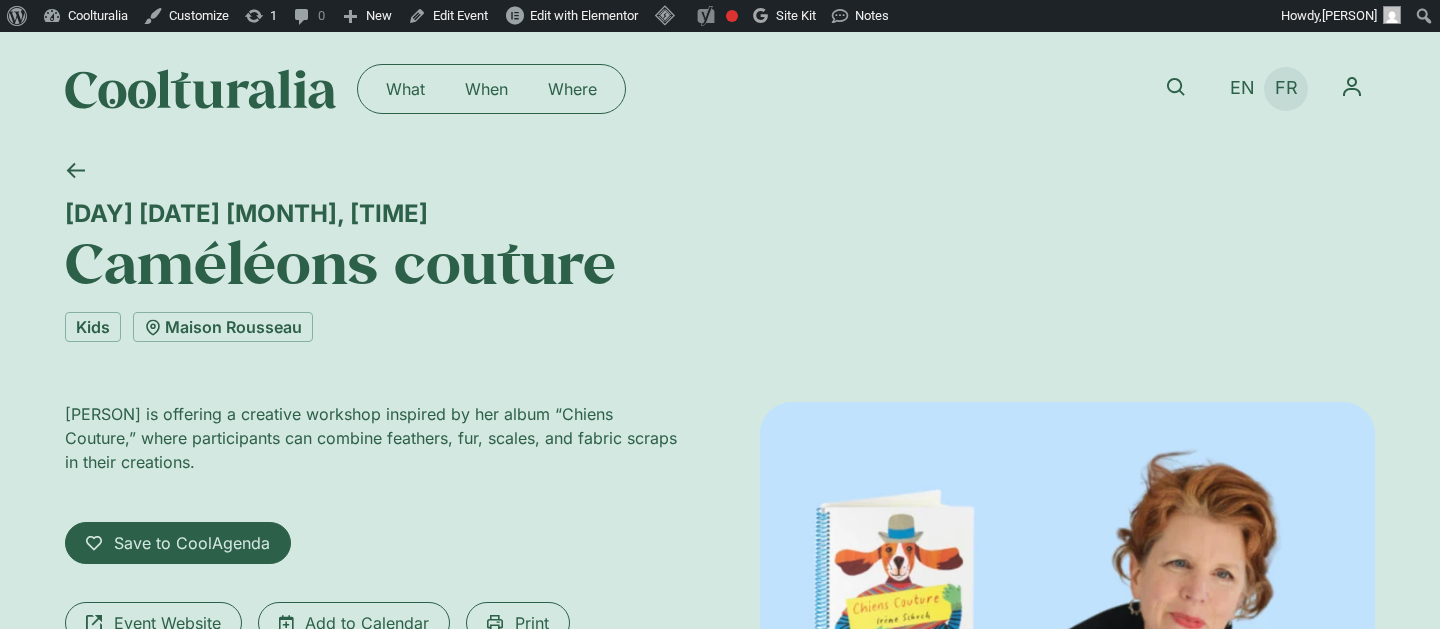 click on "FR" at bounding box center [1286, 88] 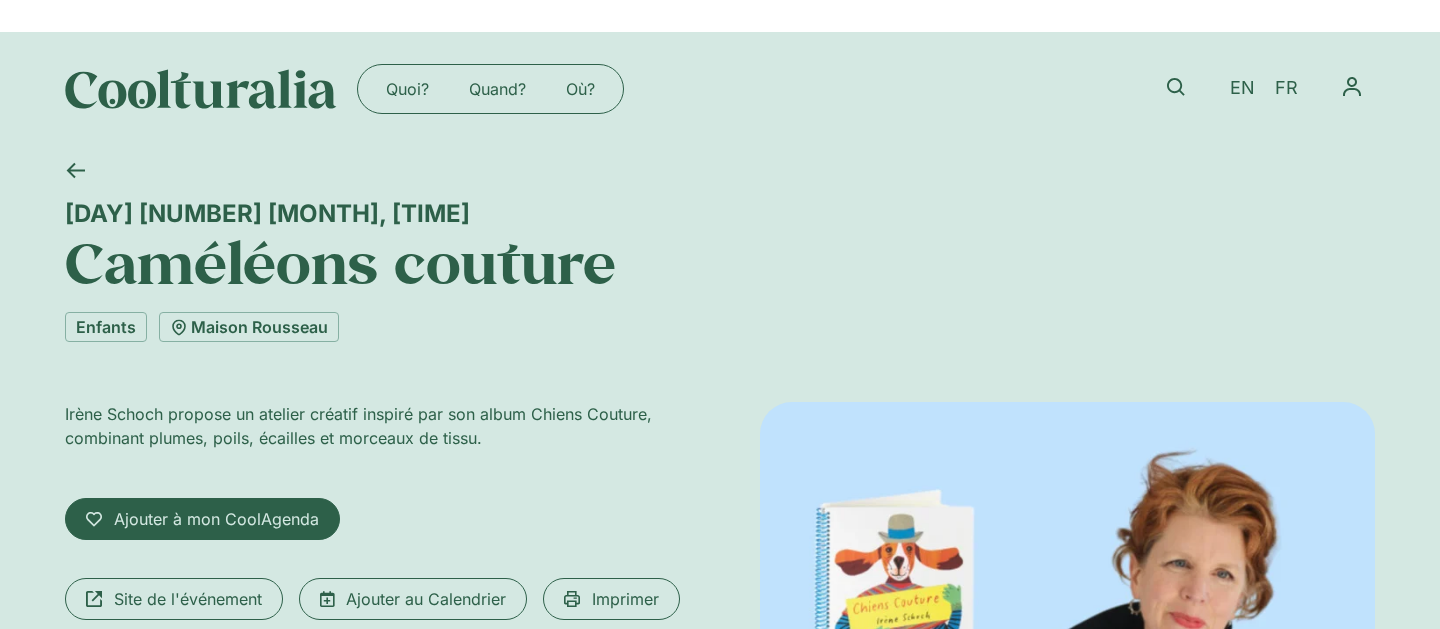scroll, scrollTop: 0, scrollLeft: 0, axis: both 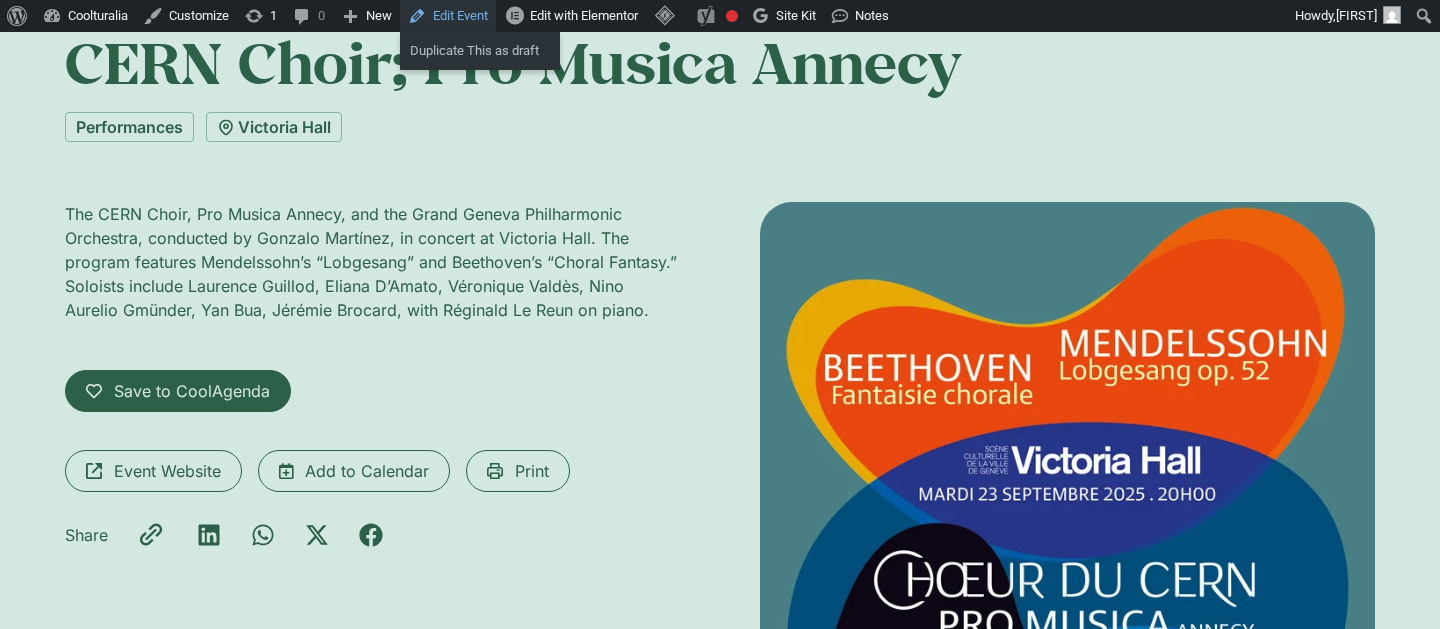 click on "Edit Event" at bounding box center [448, 16] 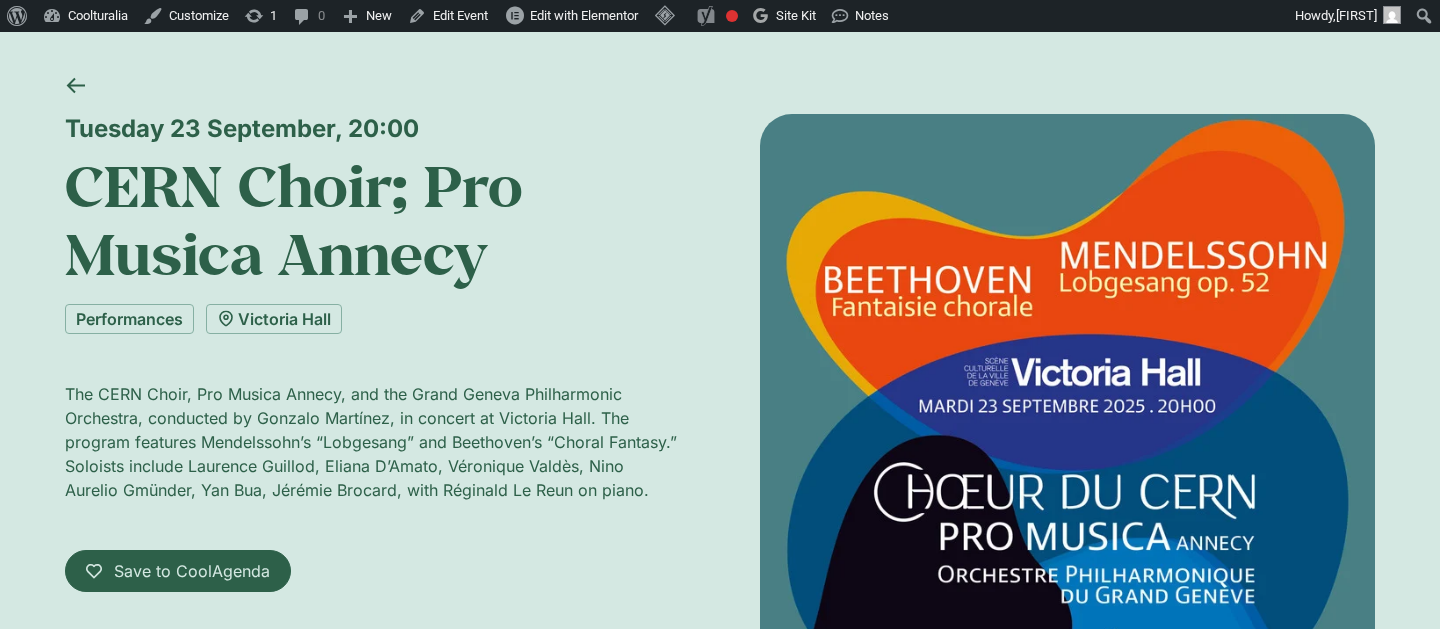 scroll, scrollTop: 0, scrollLeft: 0, axis: both 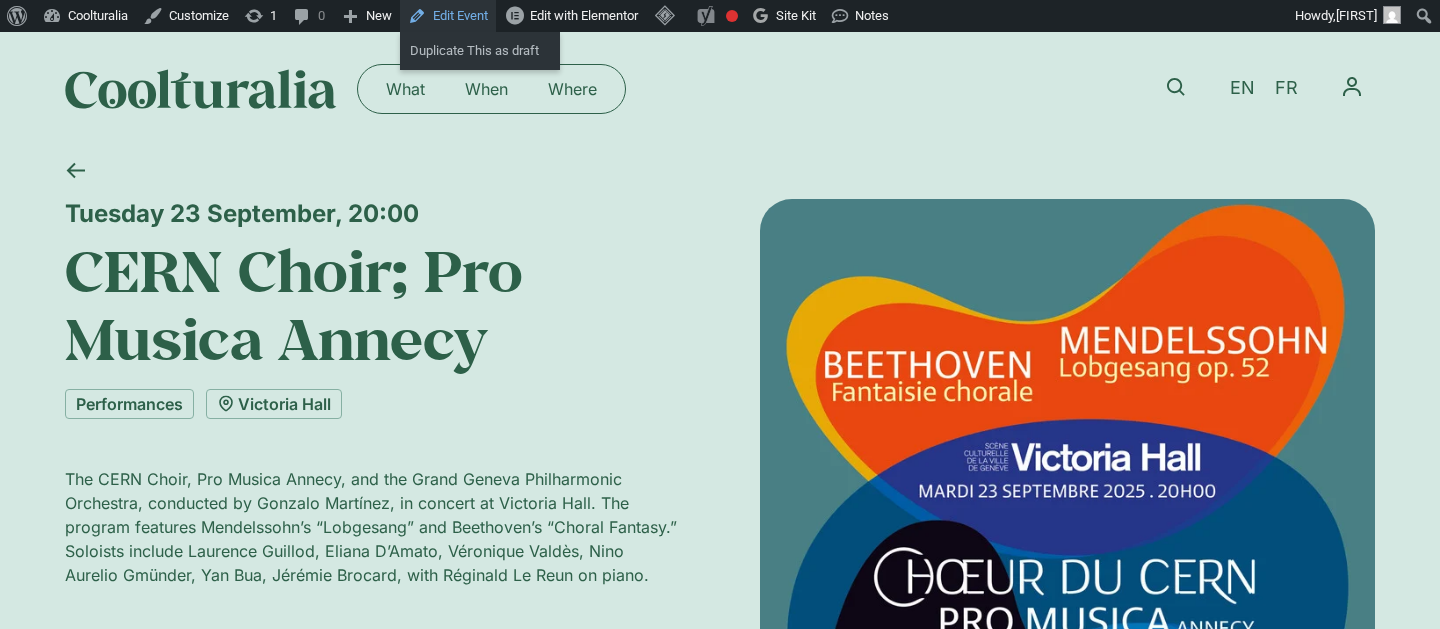 click on "Edit Event" at bounding box center [448, 16] 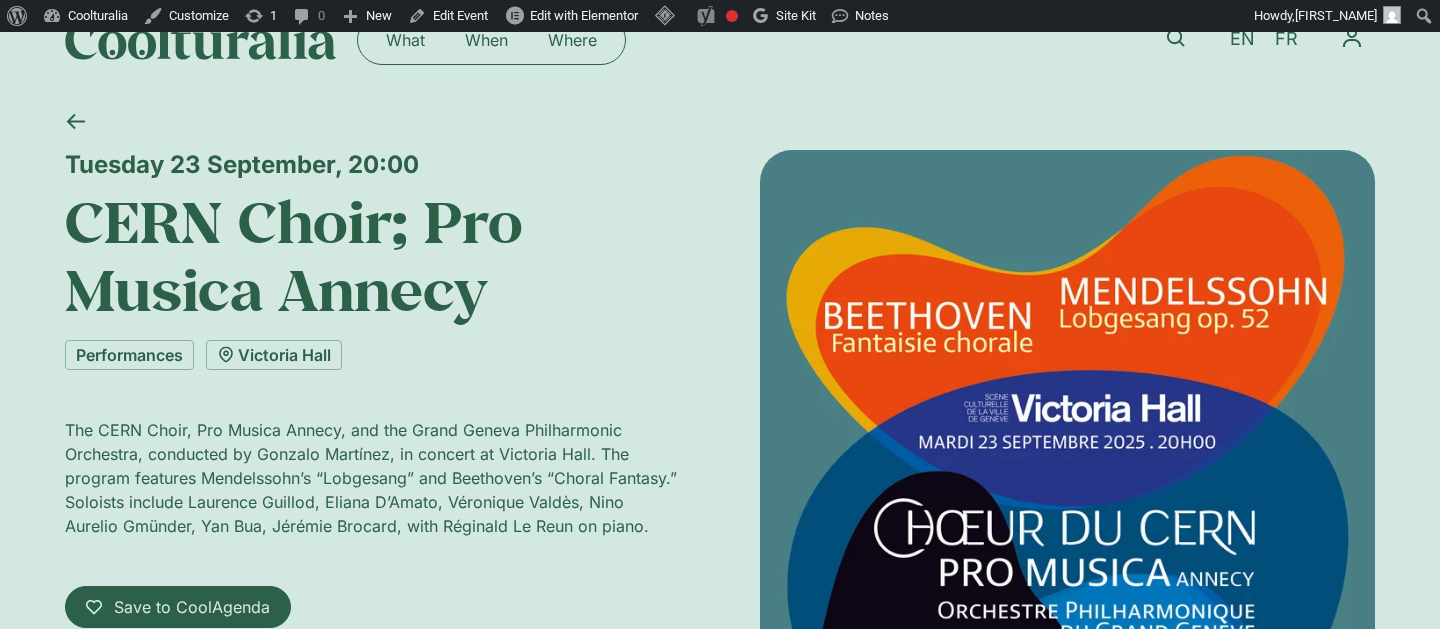 scroll, scrollTop: 0, scrollLeft: 0, axis: both 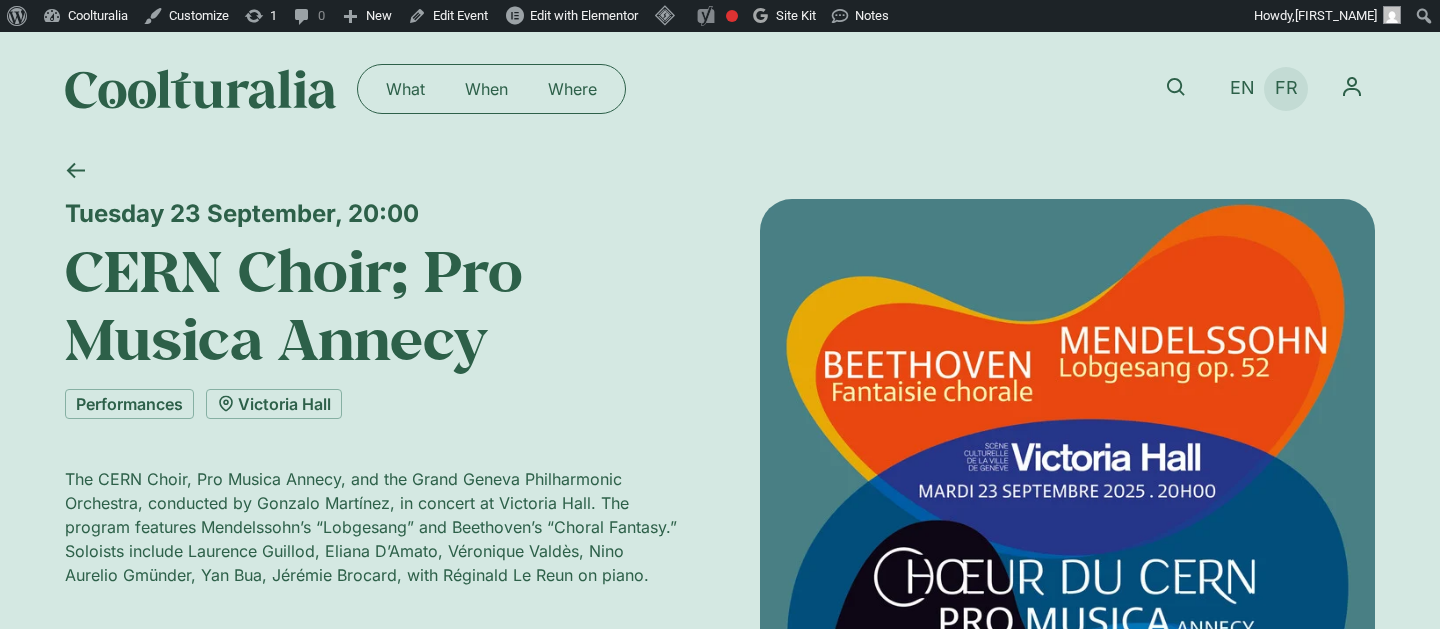 click on "FR" at bounding box center (1286, 88) 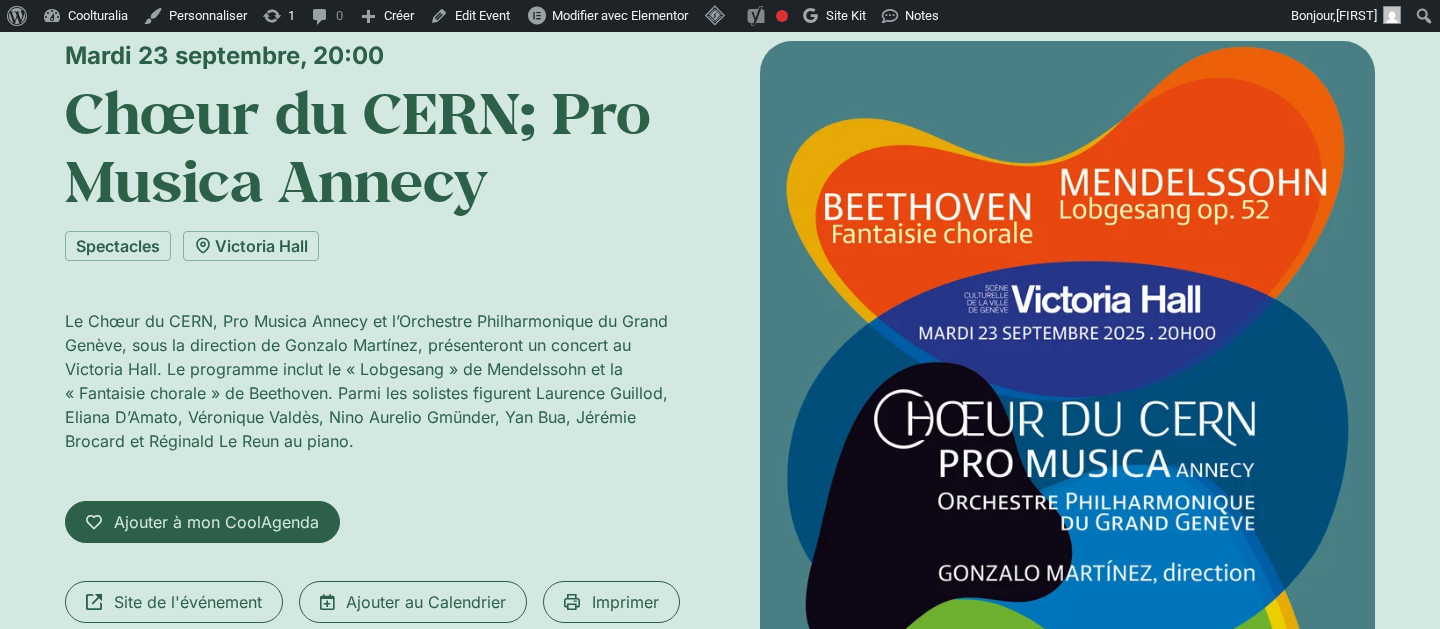 scroll, scrollTop: 0, scrollLeft: 0, axis: both 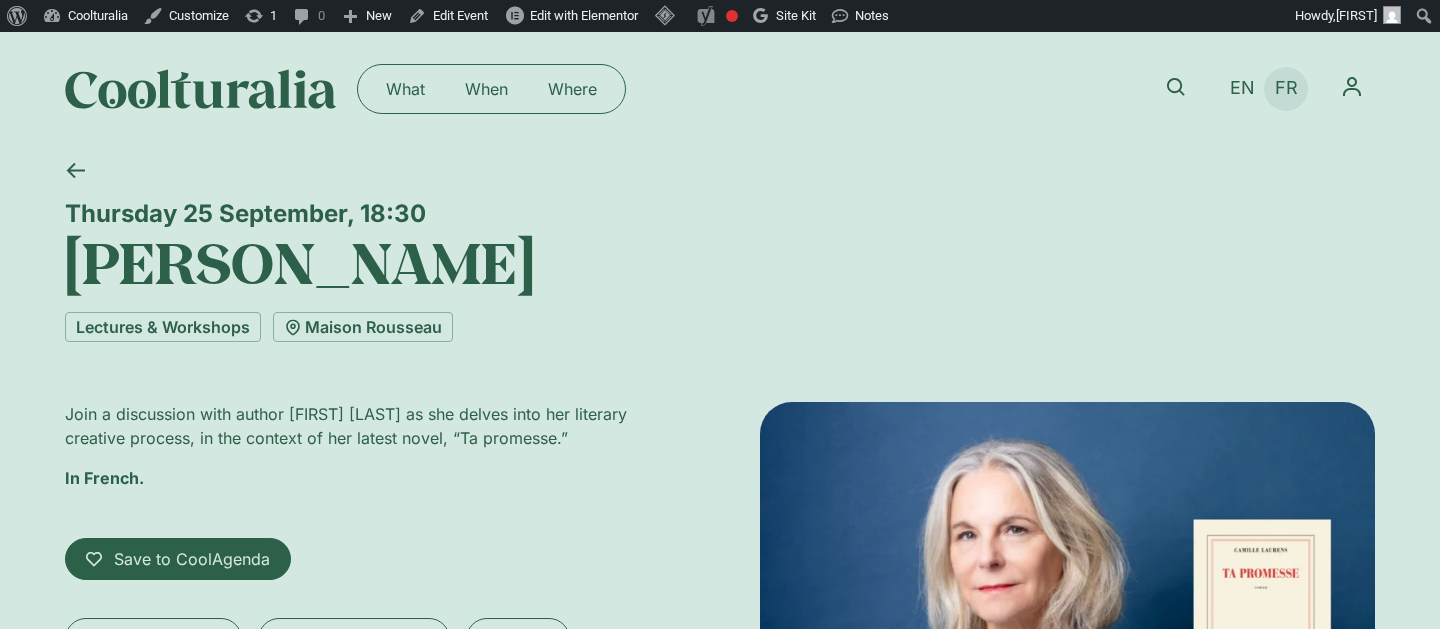 click on "FR" at bounding box center (1286, 88) 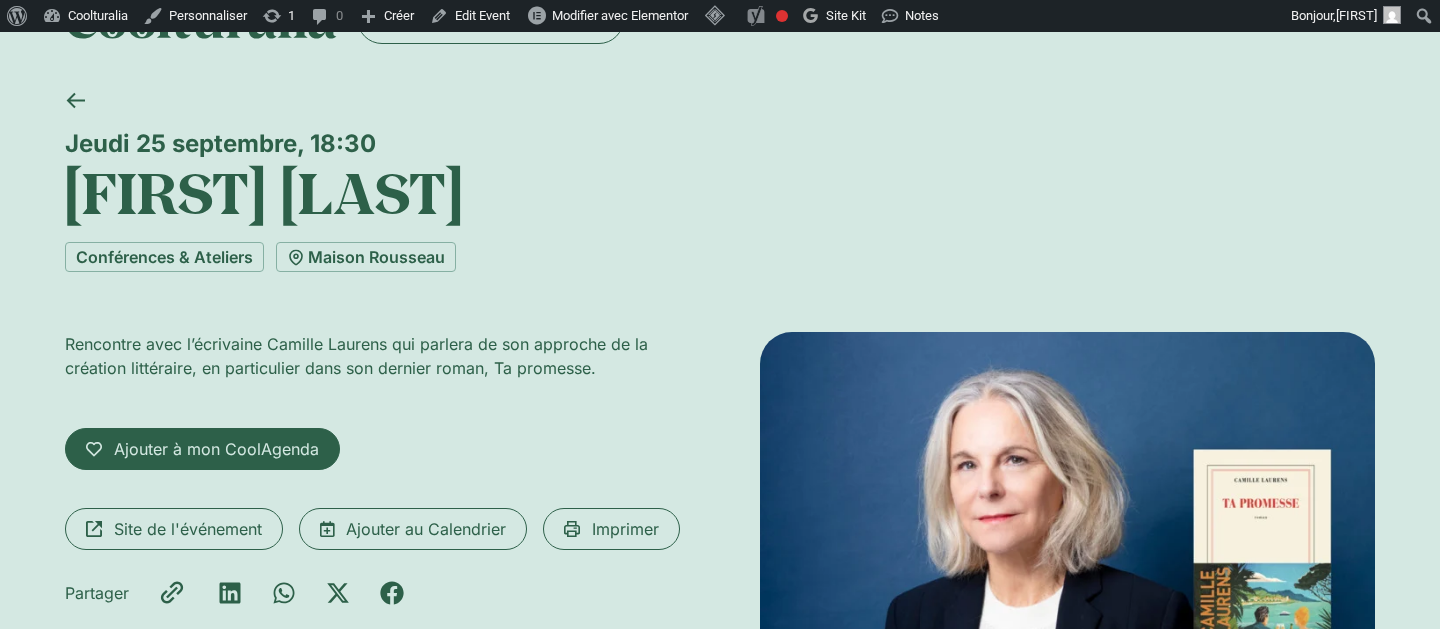 scroll, scrollTop: 0, scrollLeft: 0, axis: both 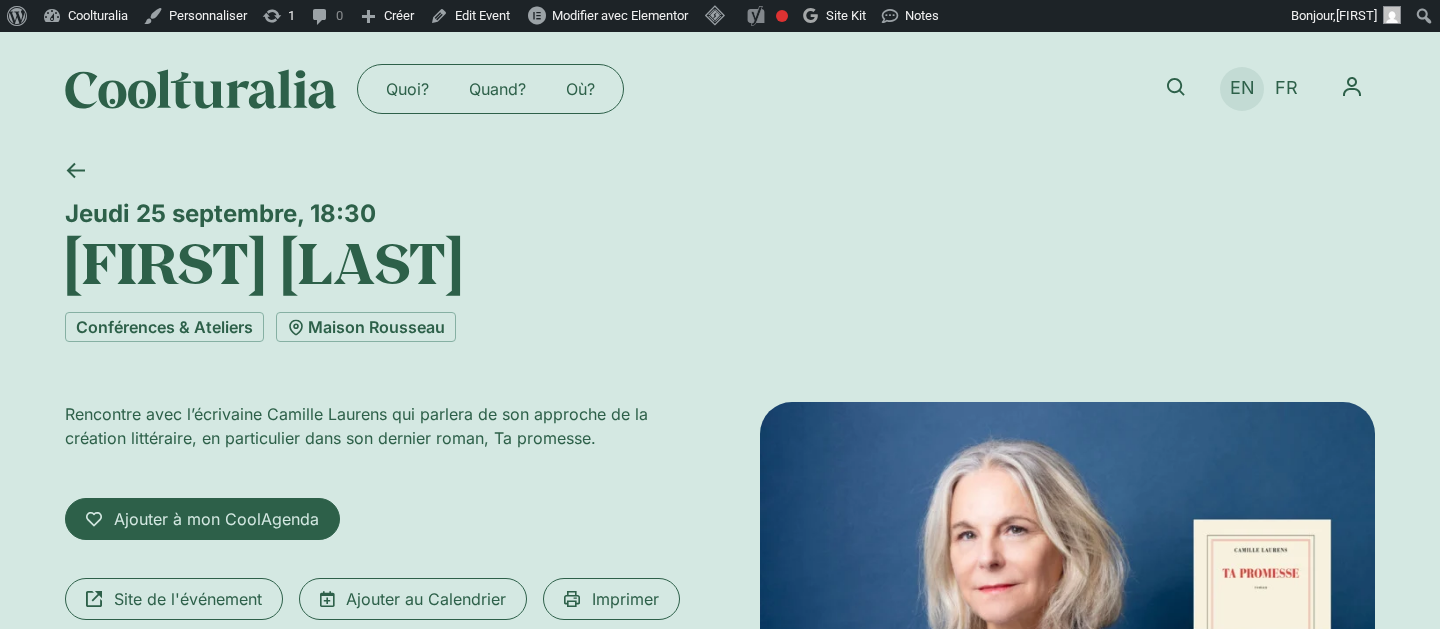 click on "EN" at bounding box center [1242, 88] 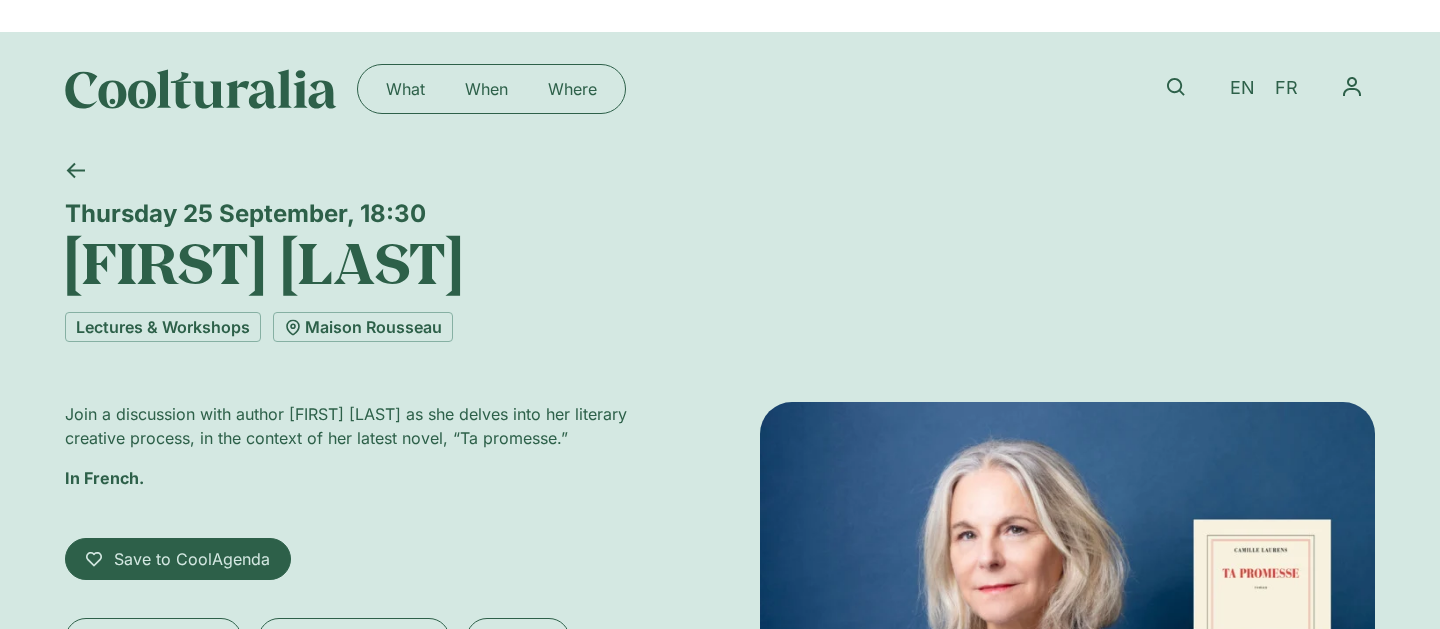 scroll, scrollTop: 0, scrollLeft: 0, axis: both 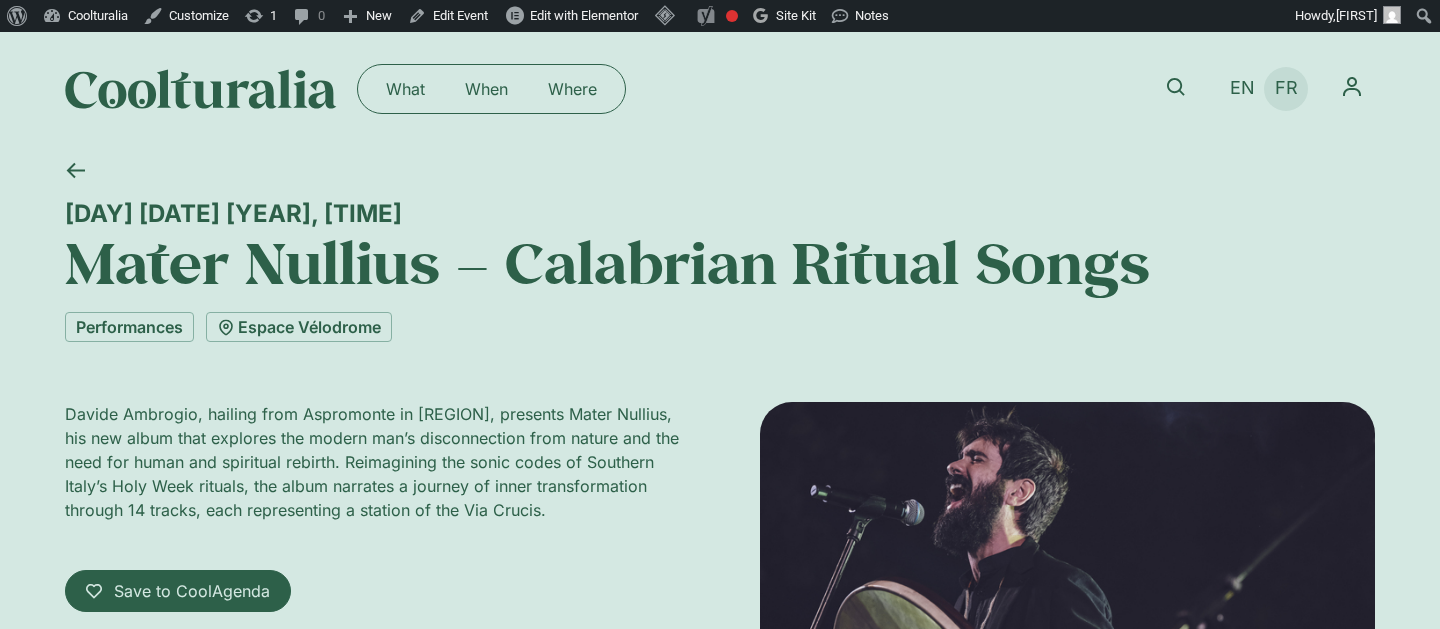 click on "FR" at bounding box center [1286, 88] 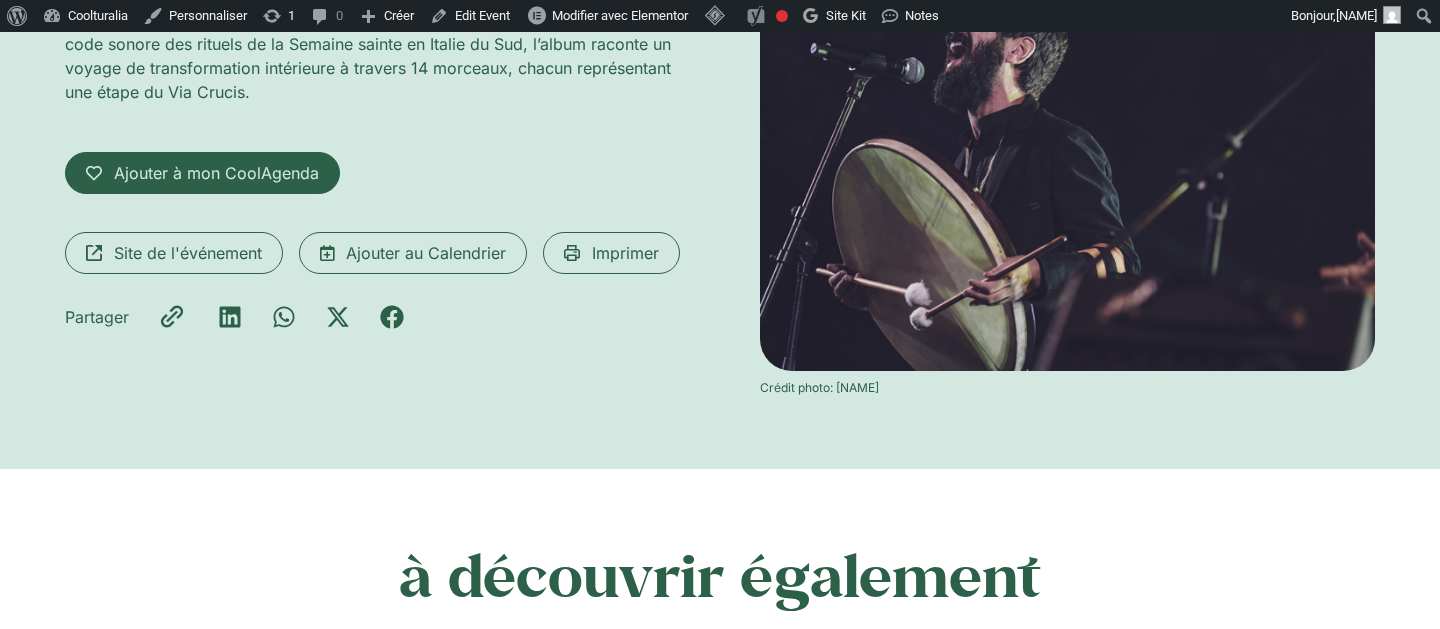scroll, scrollTop: 447, scrollLeft: 0, axis: vertical 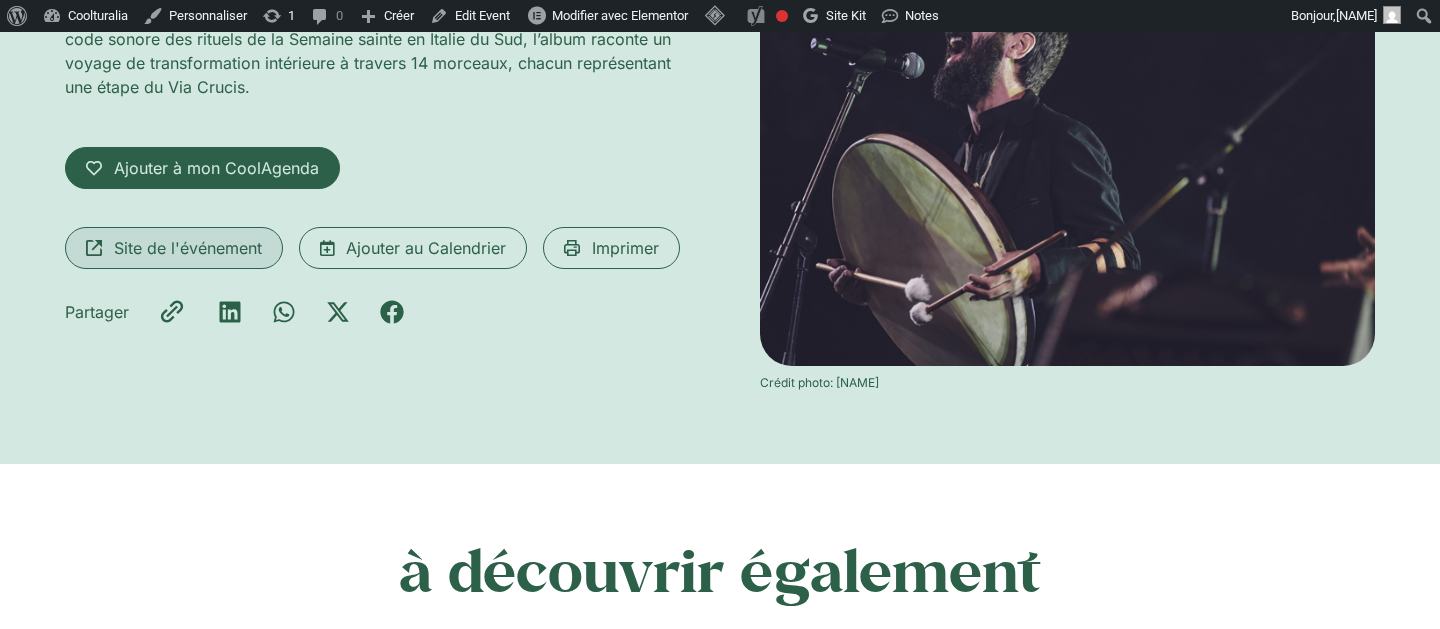 click on "Site de l'événement" at bounding box center [188, 248] 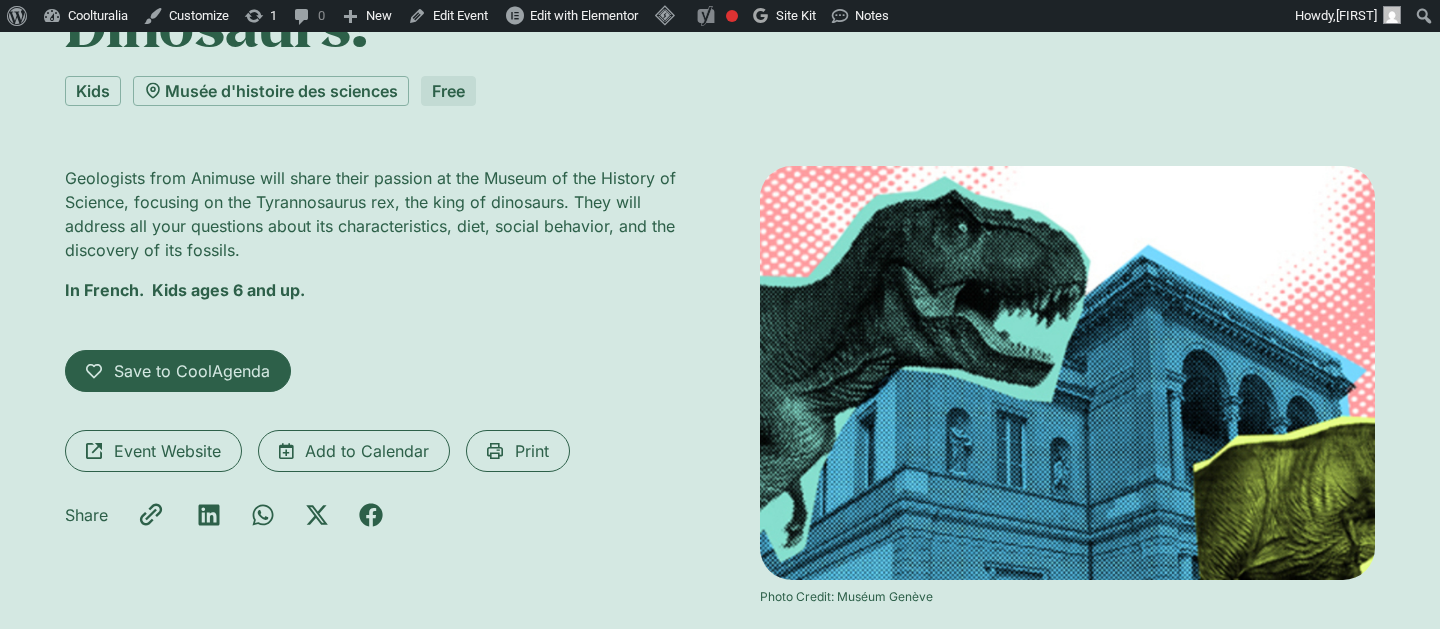 scroll, scrollTop: 0, scrollLeft: 0, axis: both 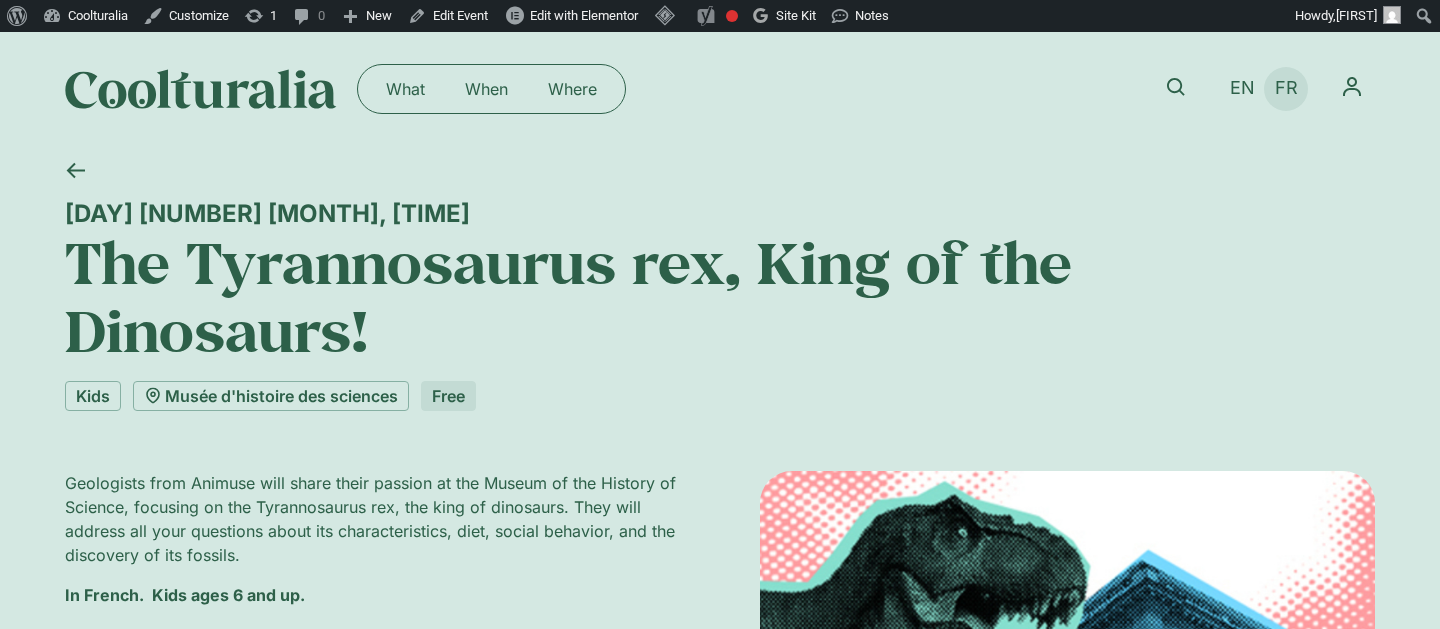 click on "FR" at bounding box center [1286, 88] 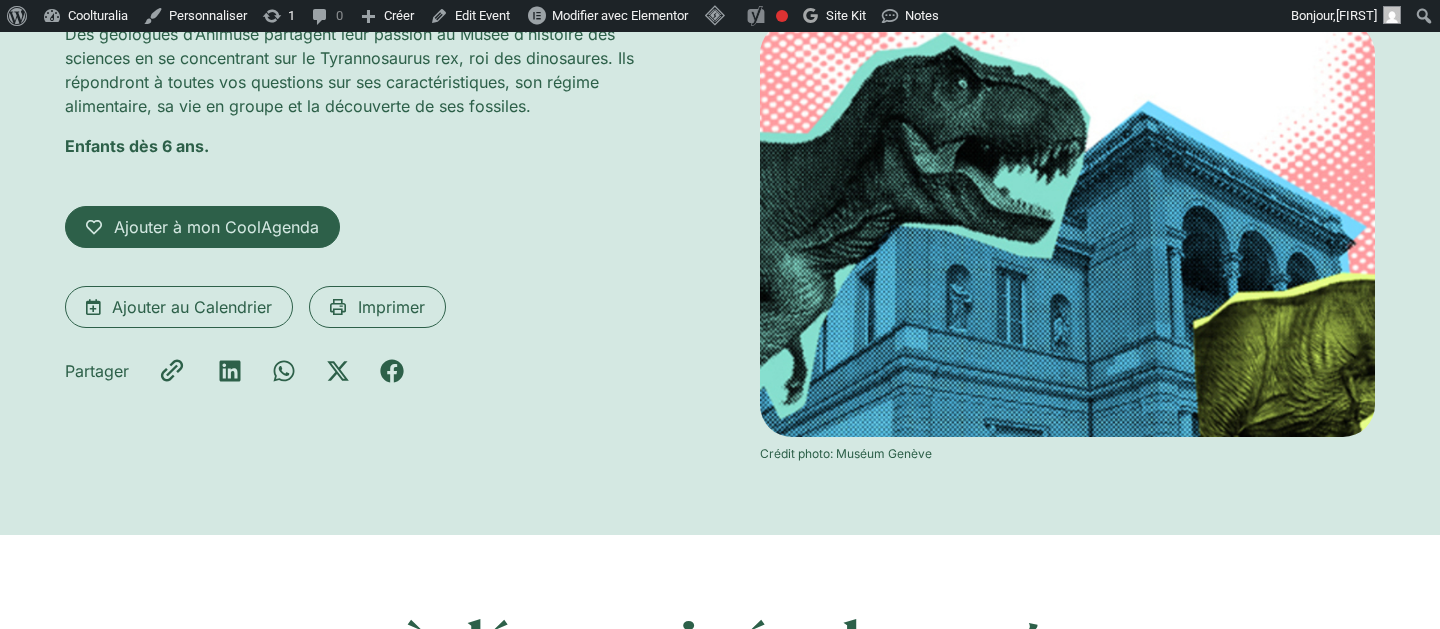 scroll, scrollTop: 0, scrollLeft: 0, axis: both 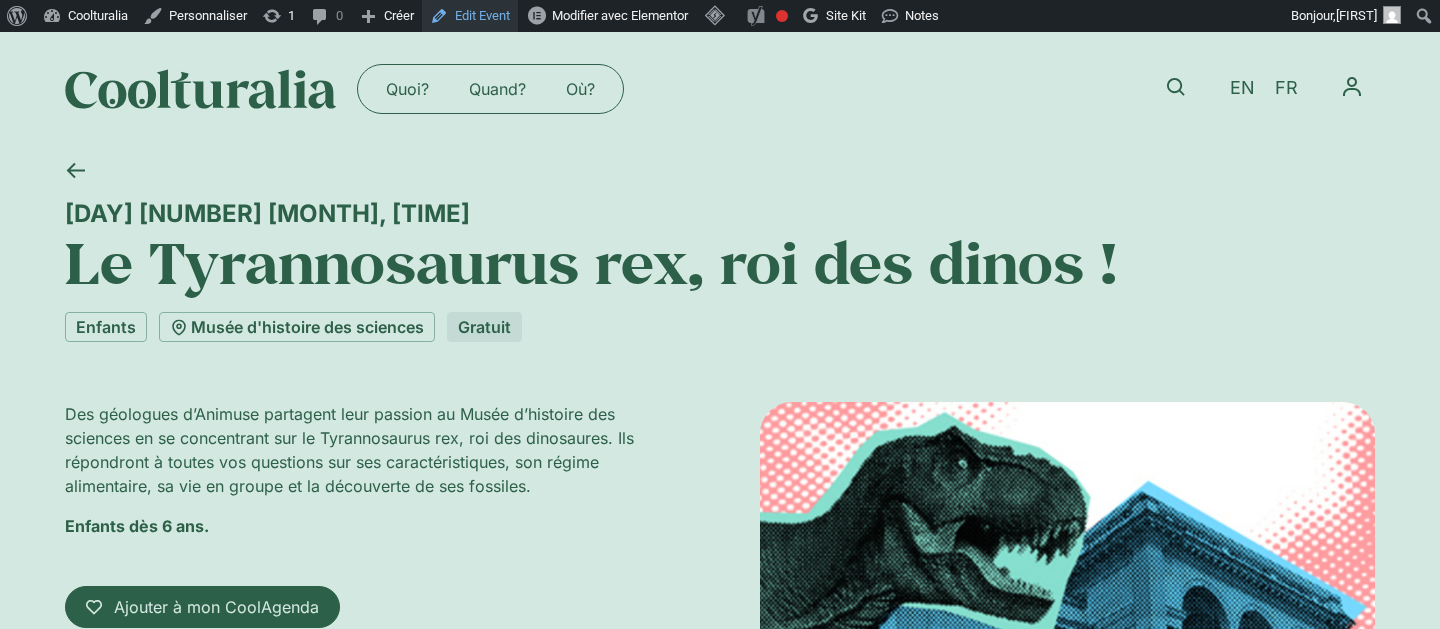 click on "Edit Event" at bounding box center (470, 16) 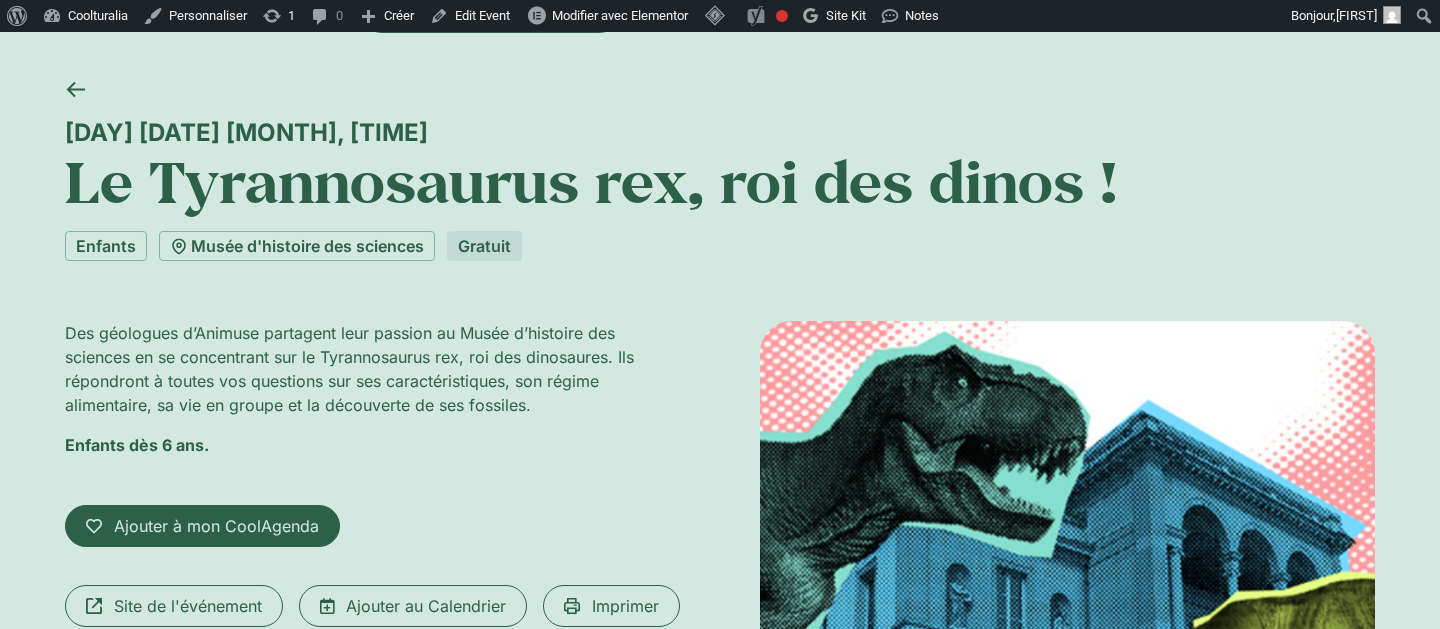 scroll, scrollTop: 80, scrollLeft: 0, axis: vertical 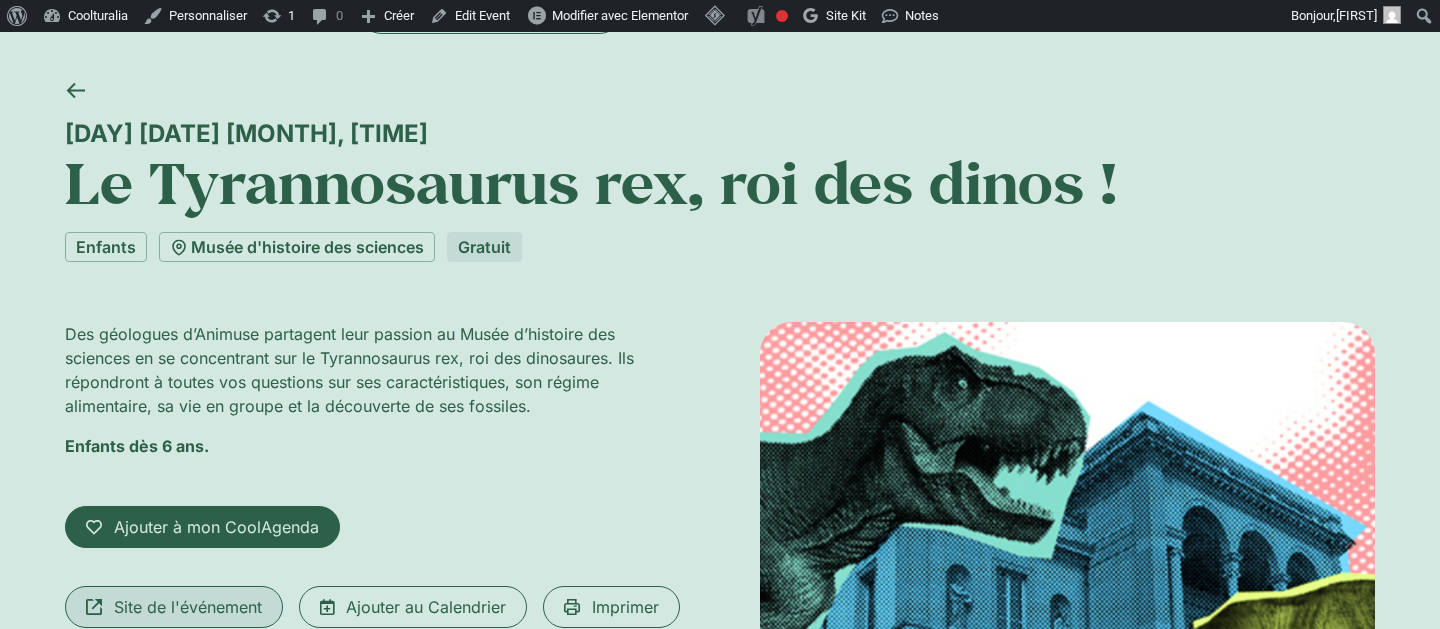 click on "Site de l'événement" at bounding box center (174, 607) 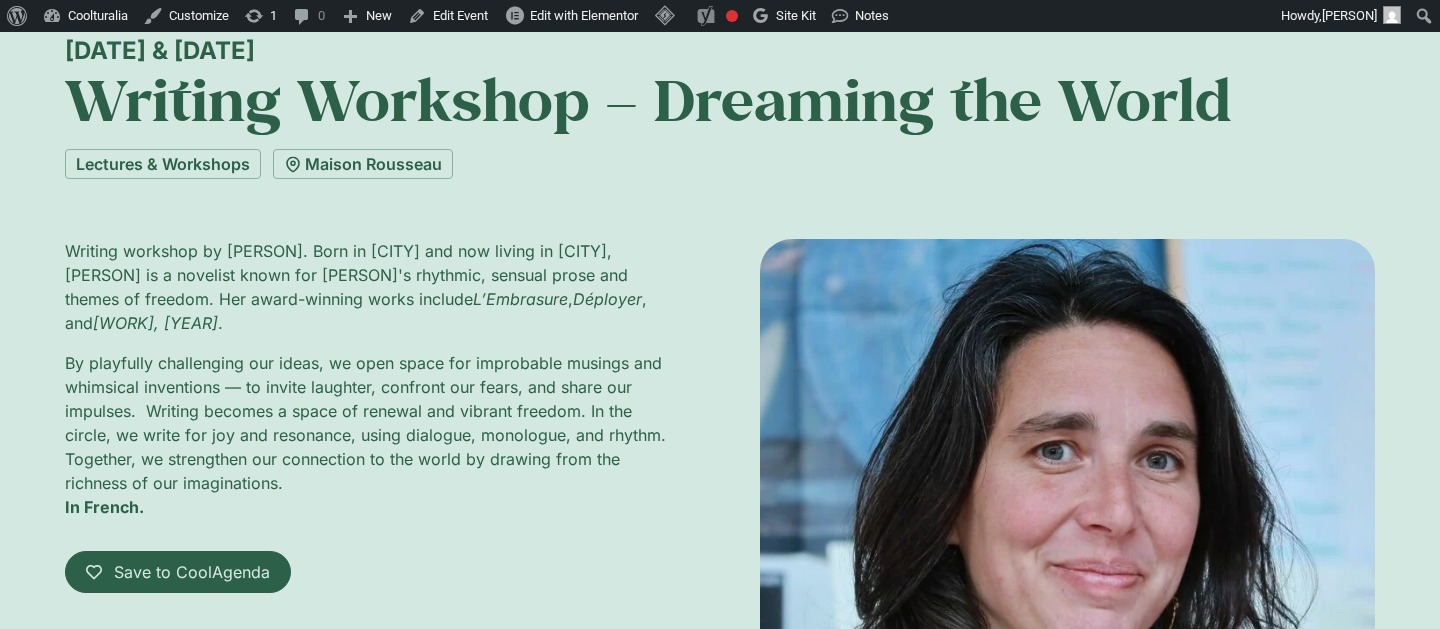 scroll, scrollTop: 0, scrollLeft: 0, axis: both 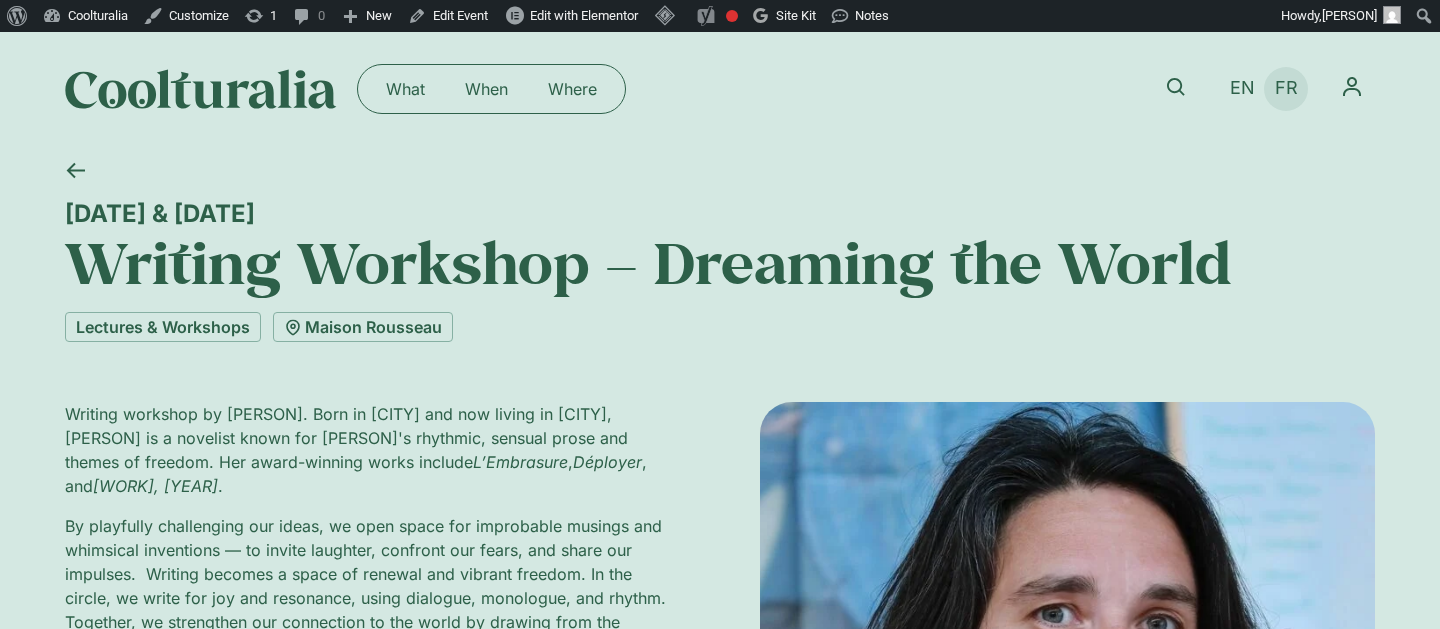 click on "FR" at bounding box center (1286, 88) 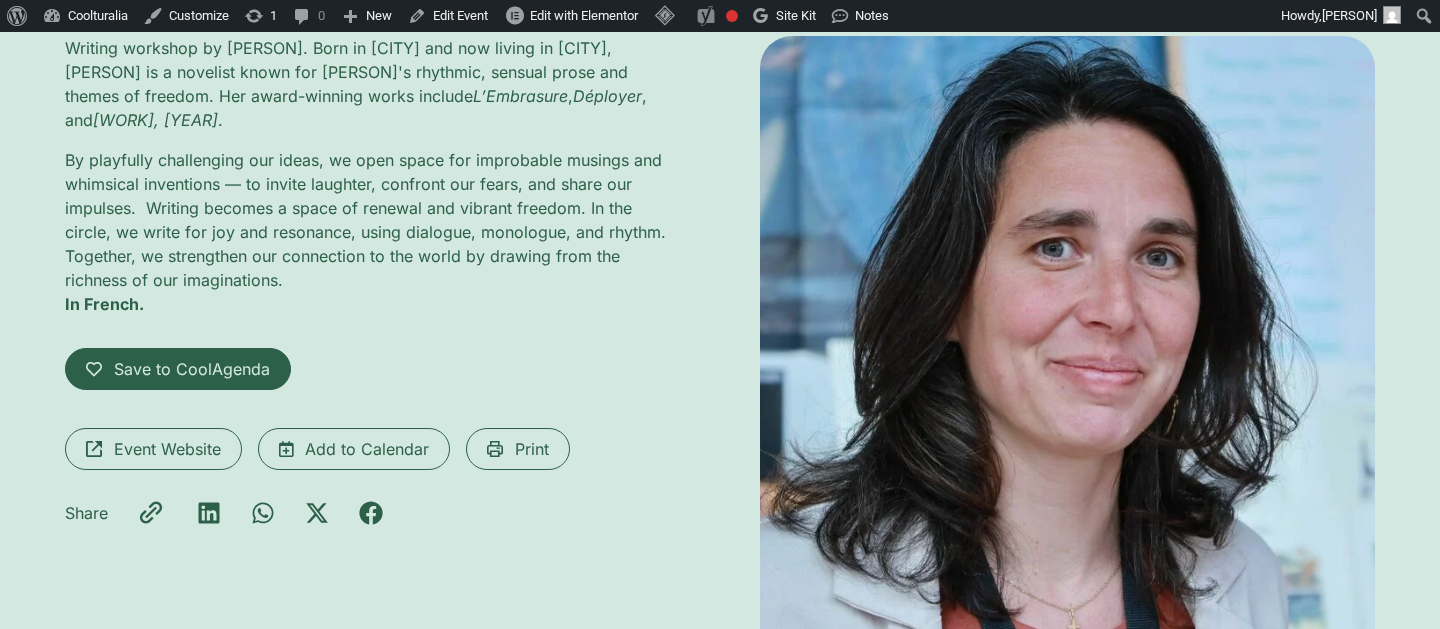 scroll, scrollTop: 387, scrollLeft: 0, axis: vertical 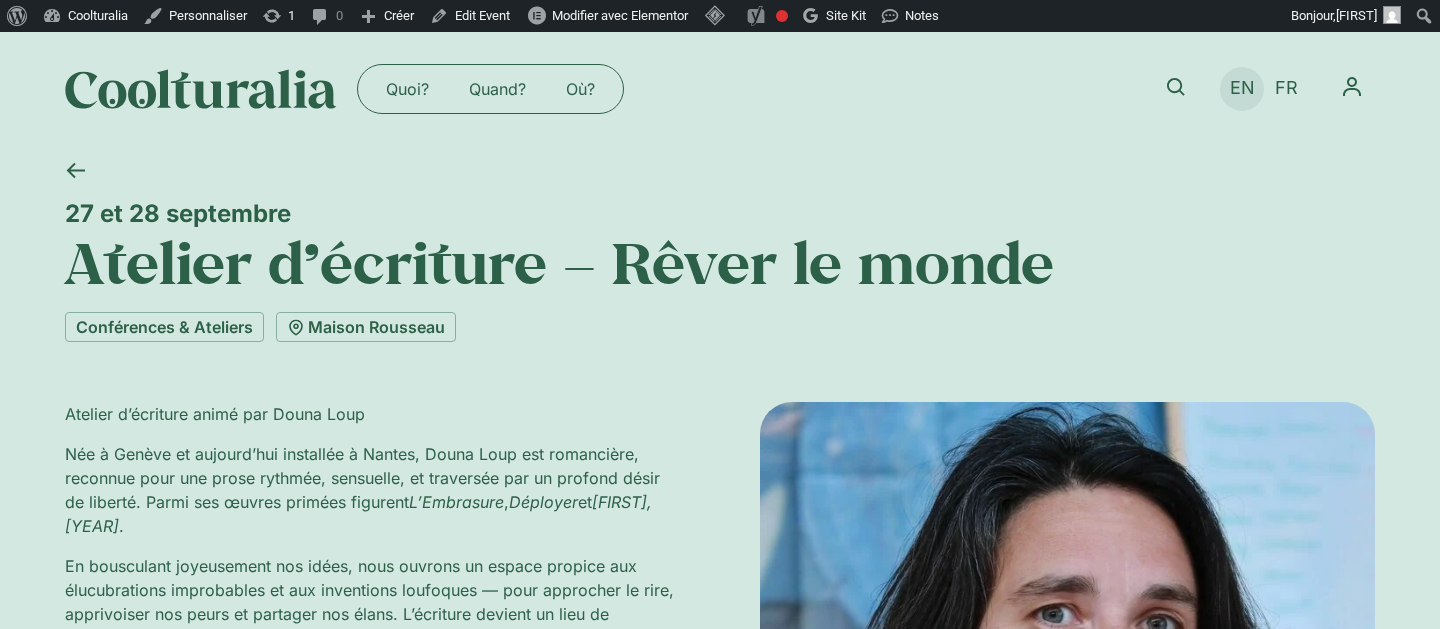 click on "EN" at bounding box center (1242, 88) 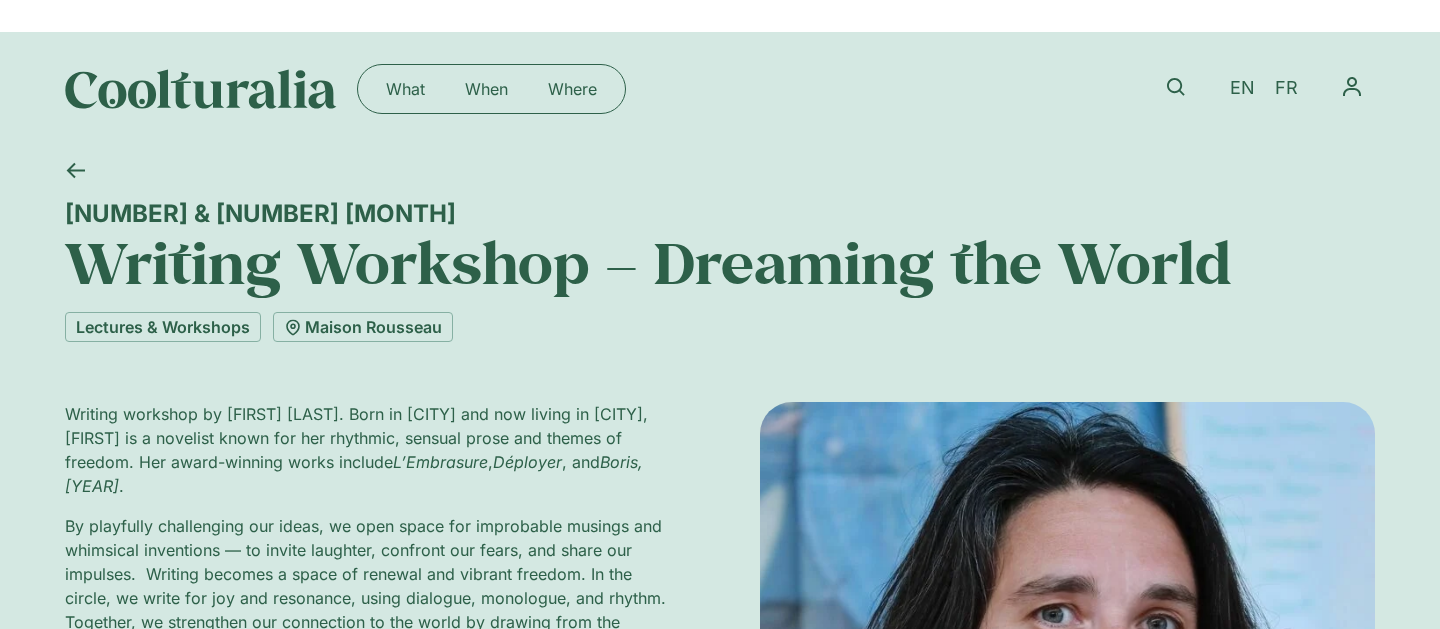 scroll, scrollTop: 0, scrollLeft: 0, axis: both 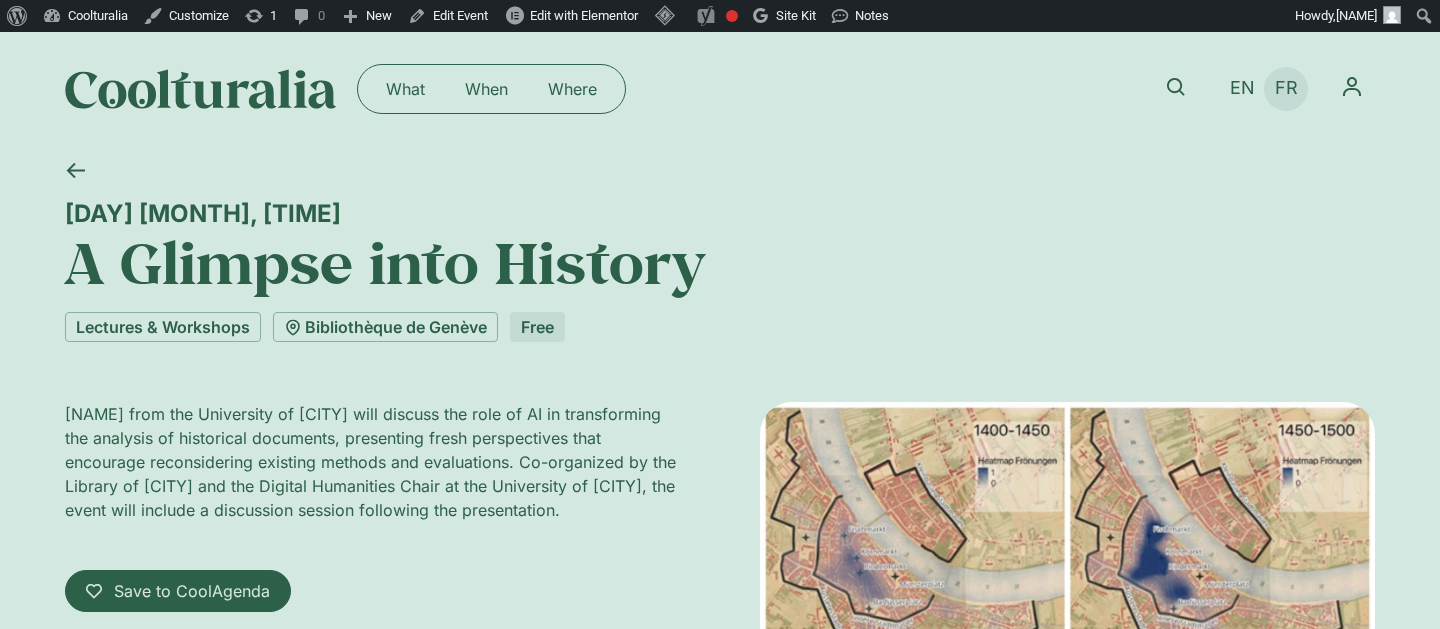 click on "FR" at bounding box center [1286, 88] 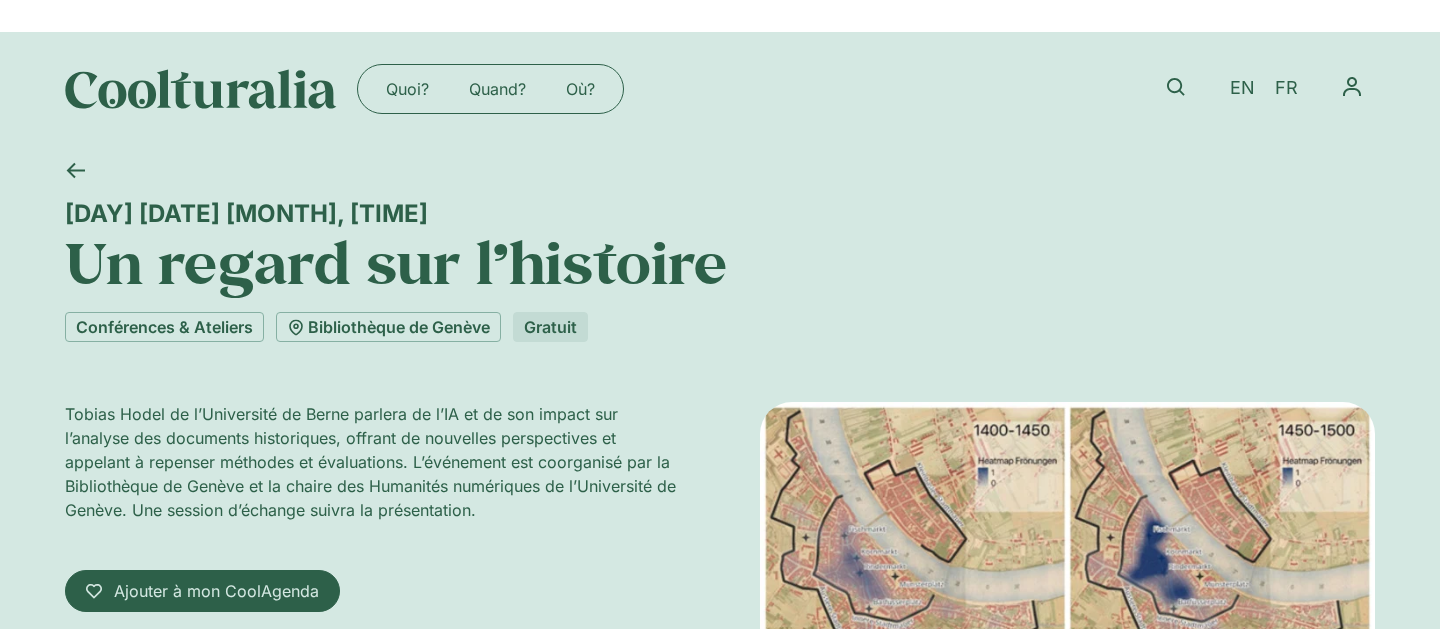 scroll, scrollTop: 0, scrollLeft: 0, axis: both 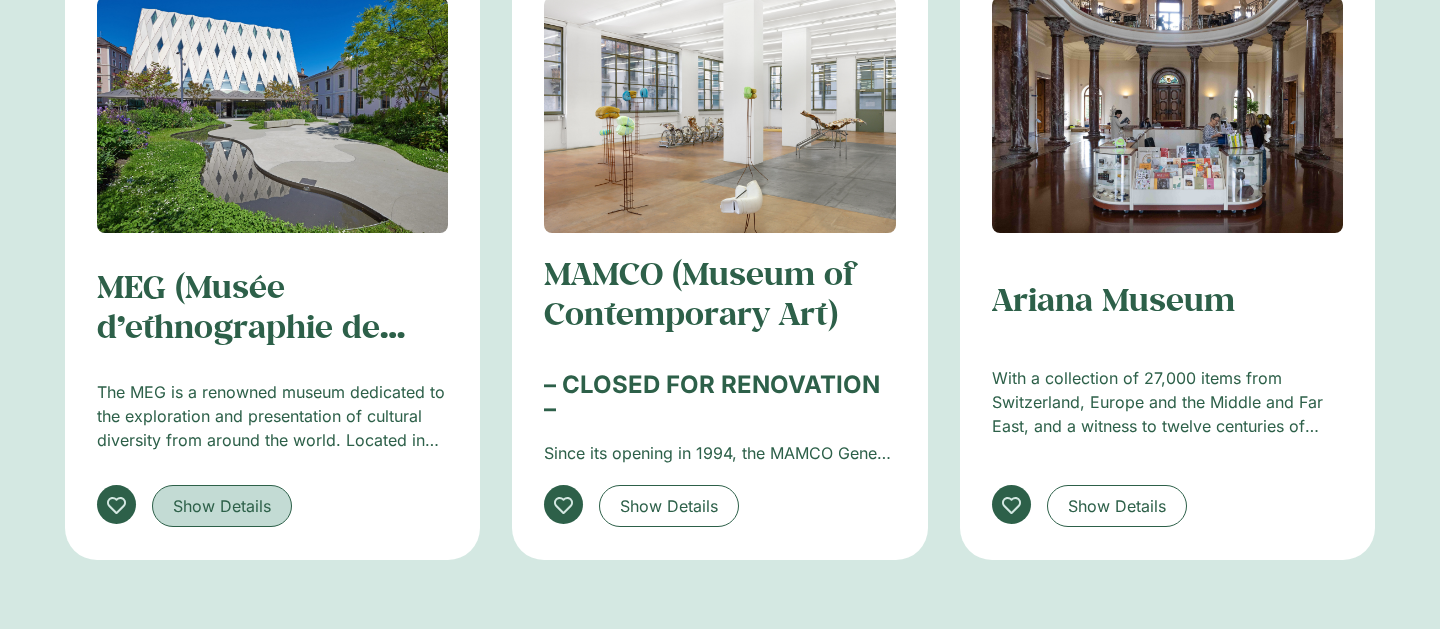 click on "Show Details" 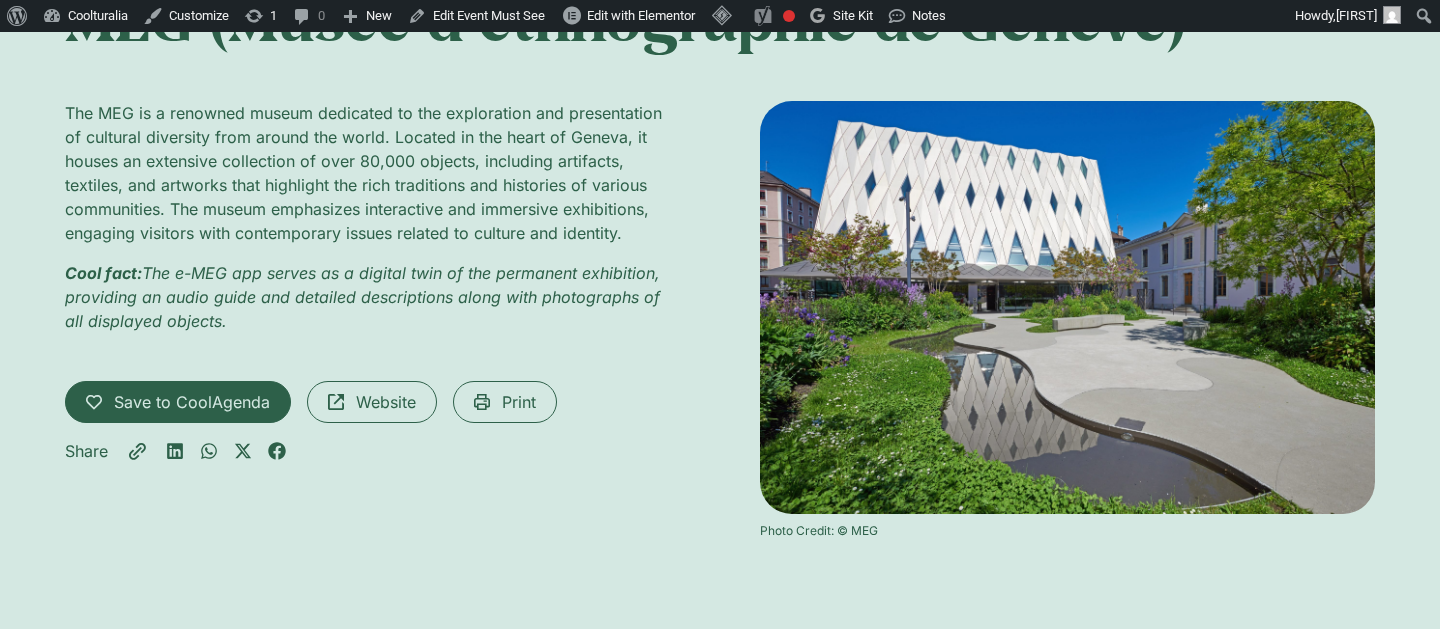scroll, scrollTop: 0, scrollLeft: 0, axis: both 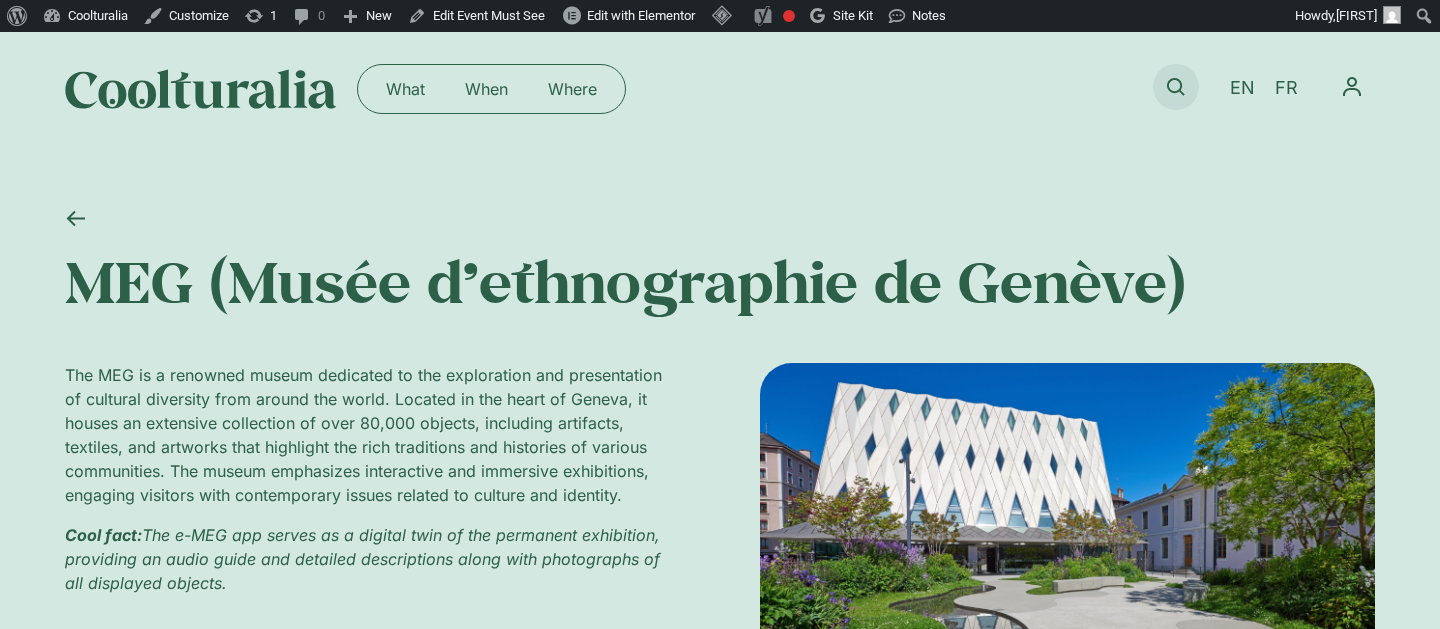 click 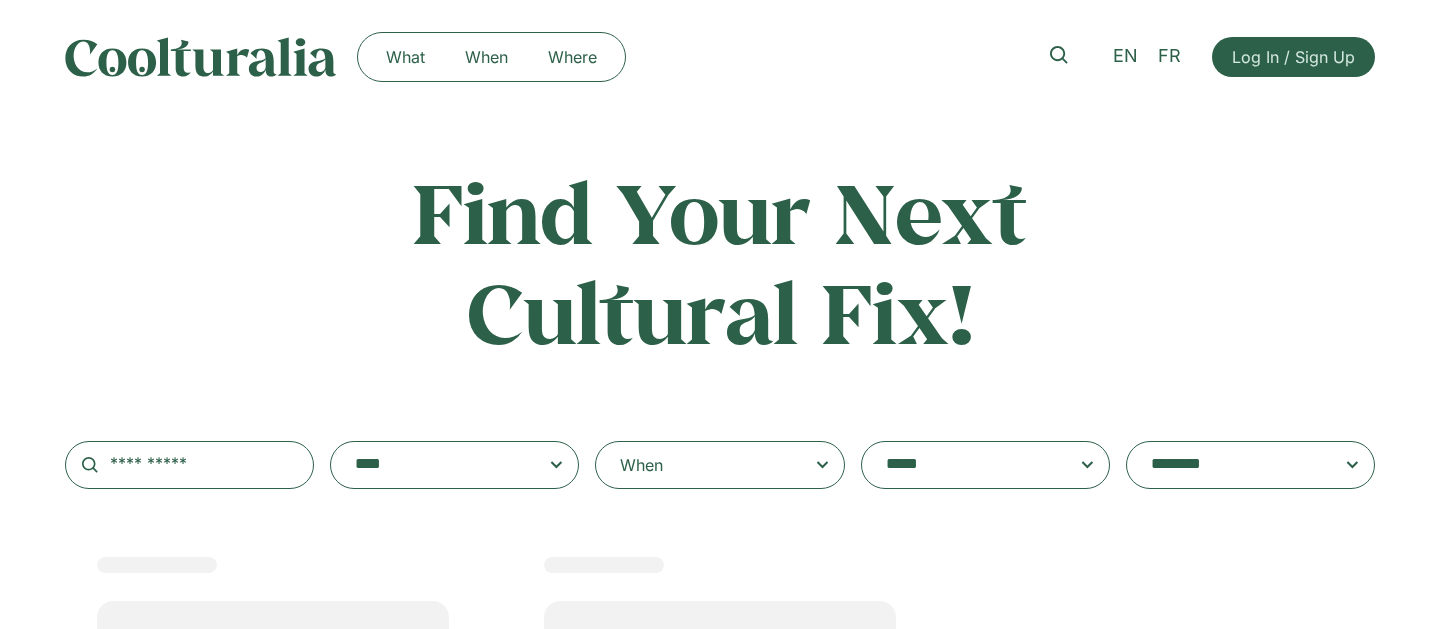 scroll, scrollTop: 0, scrollLeft: 0, axis: both 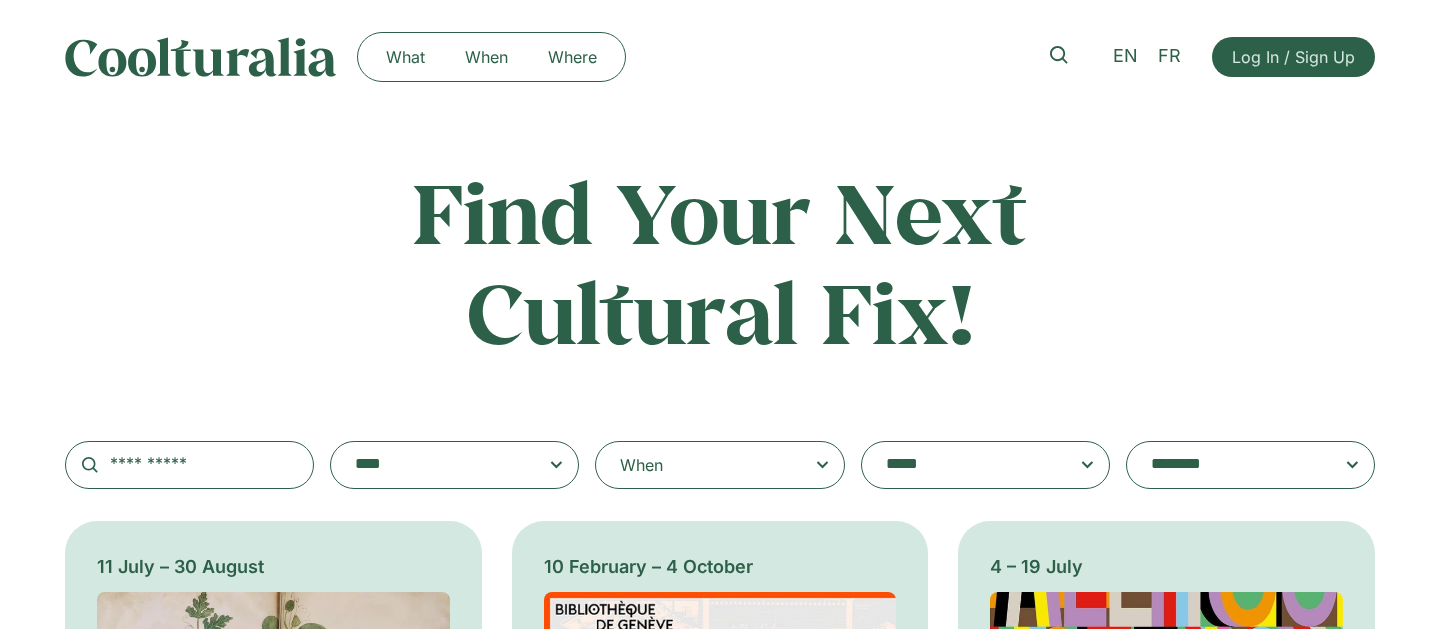 click at bounding box center (1250, 465) 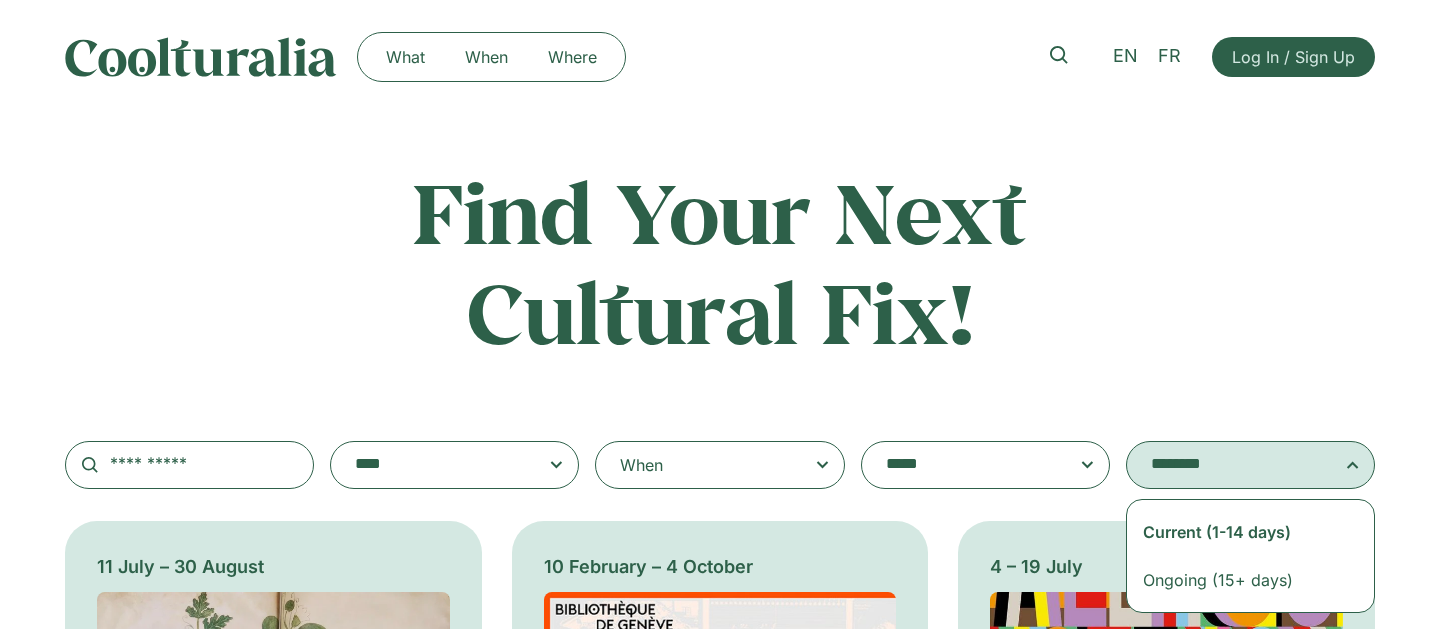 click on "Find Your Next Cultural Fix!" at bounding box center [720, 261] 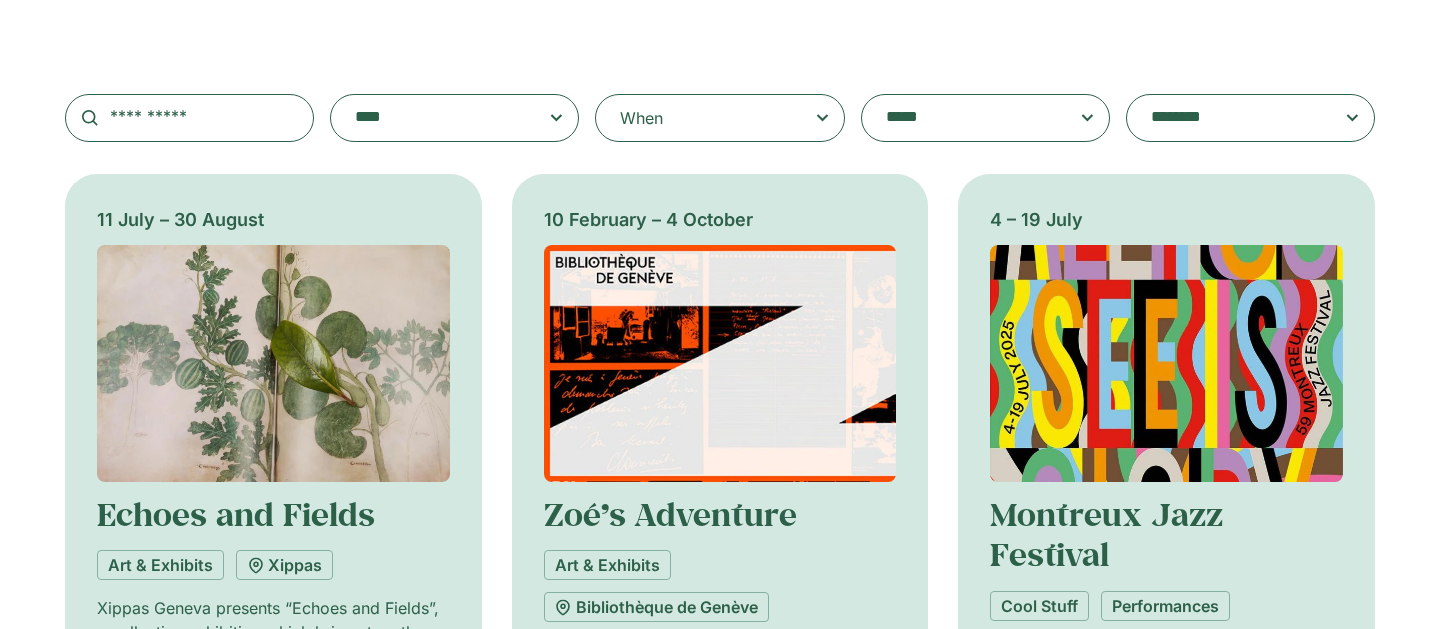 scroll, scrollTop: 0, scrollLeft: 0, axis: both 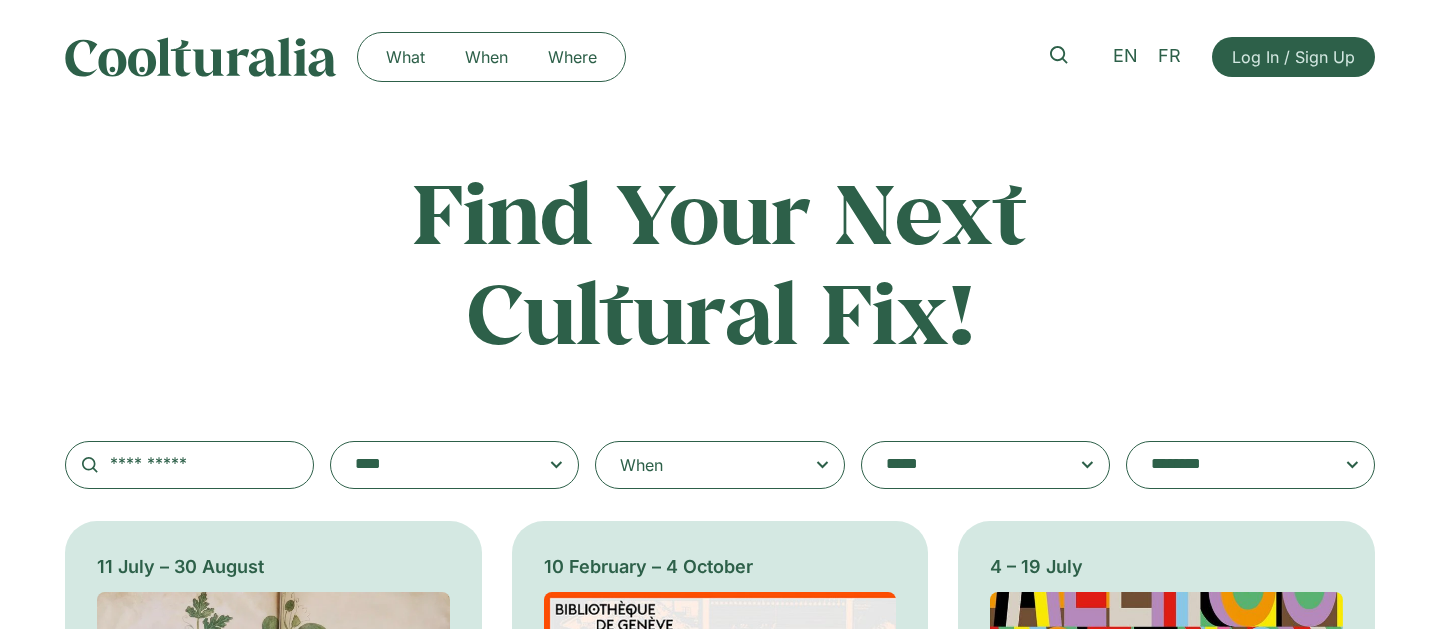 click at bounding box center [201, 57] 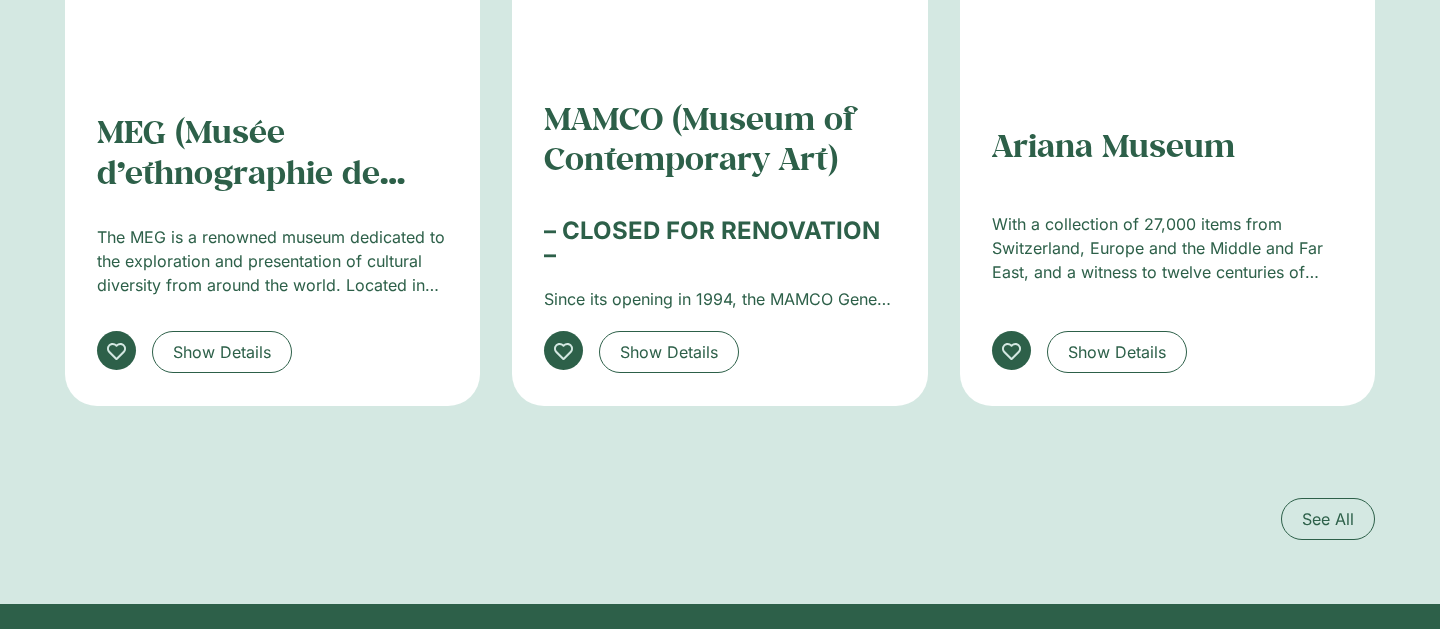 scroll, scrollTop: 3147, scrollLeft: 0, axis: vertical 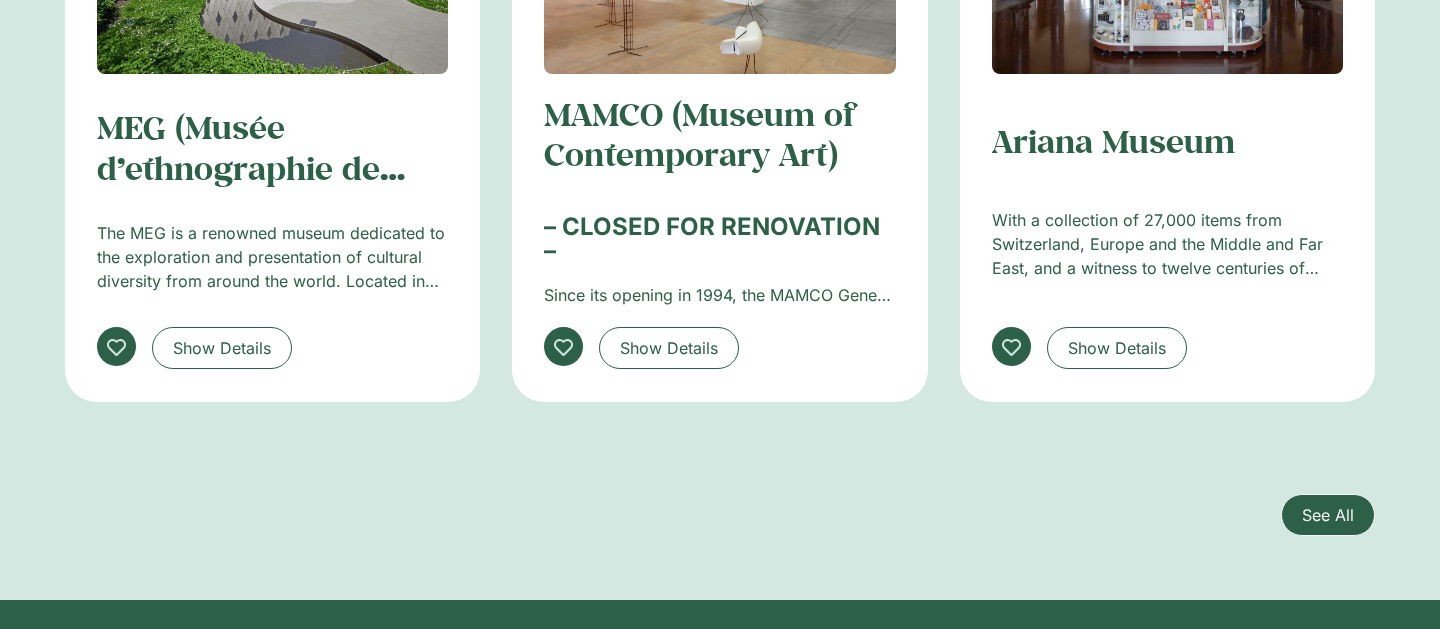 click on "See All" 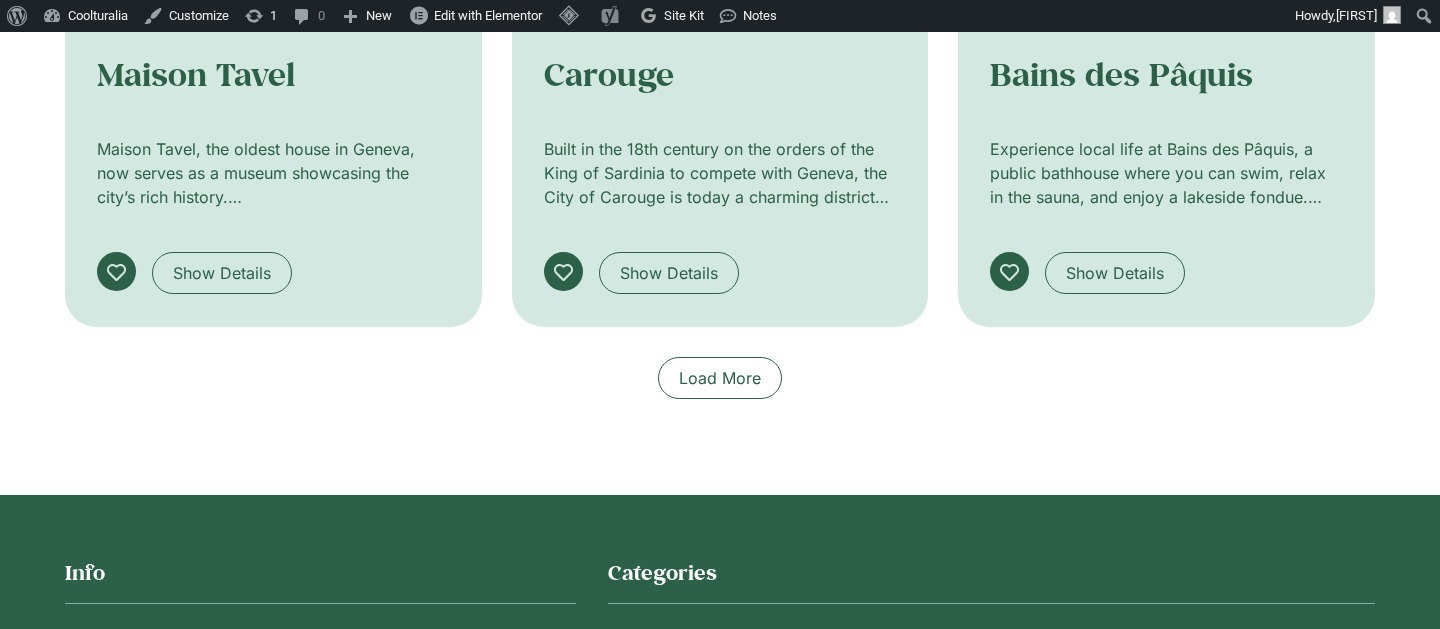 scroll, scrollTop: 1364, scrollLeft: 0, axis: vertical 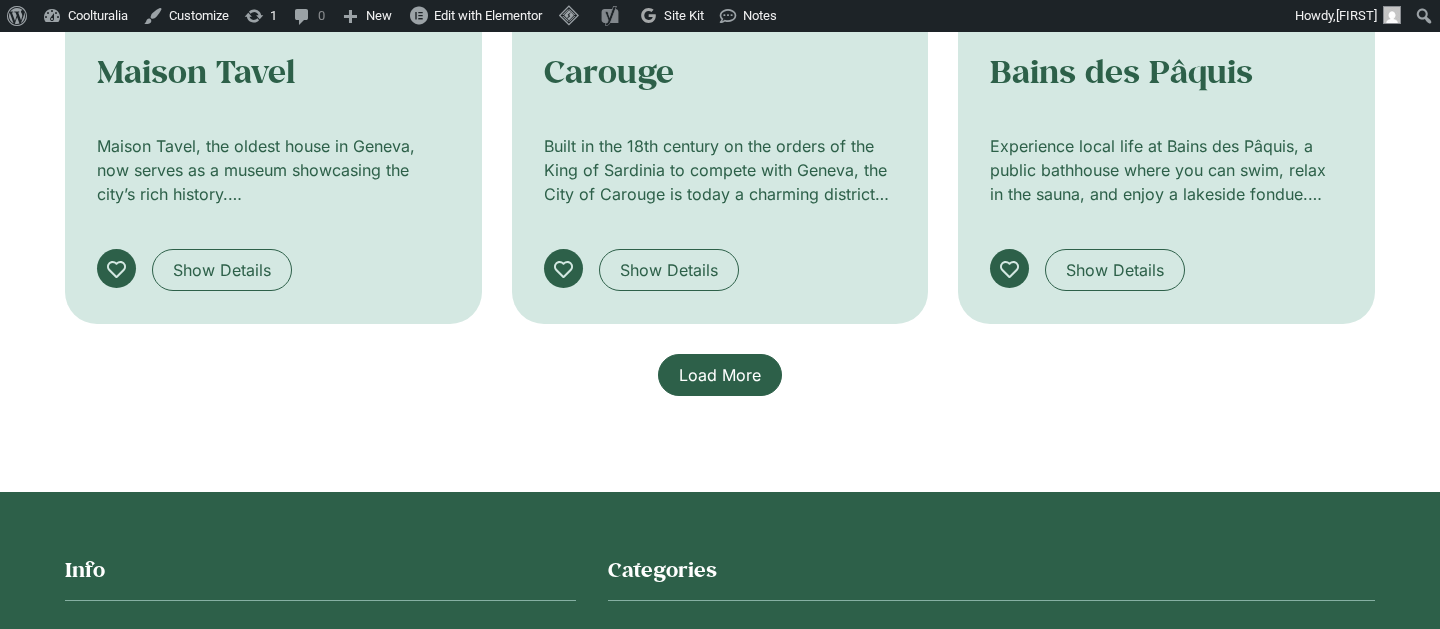 click on "Load More" 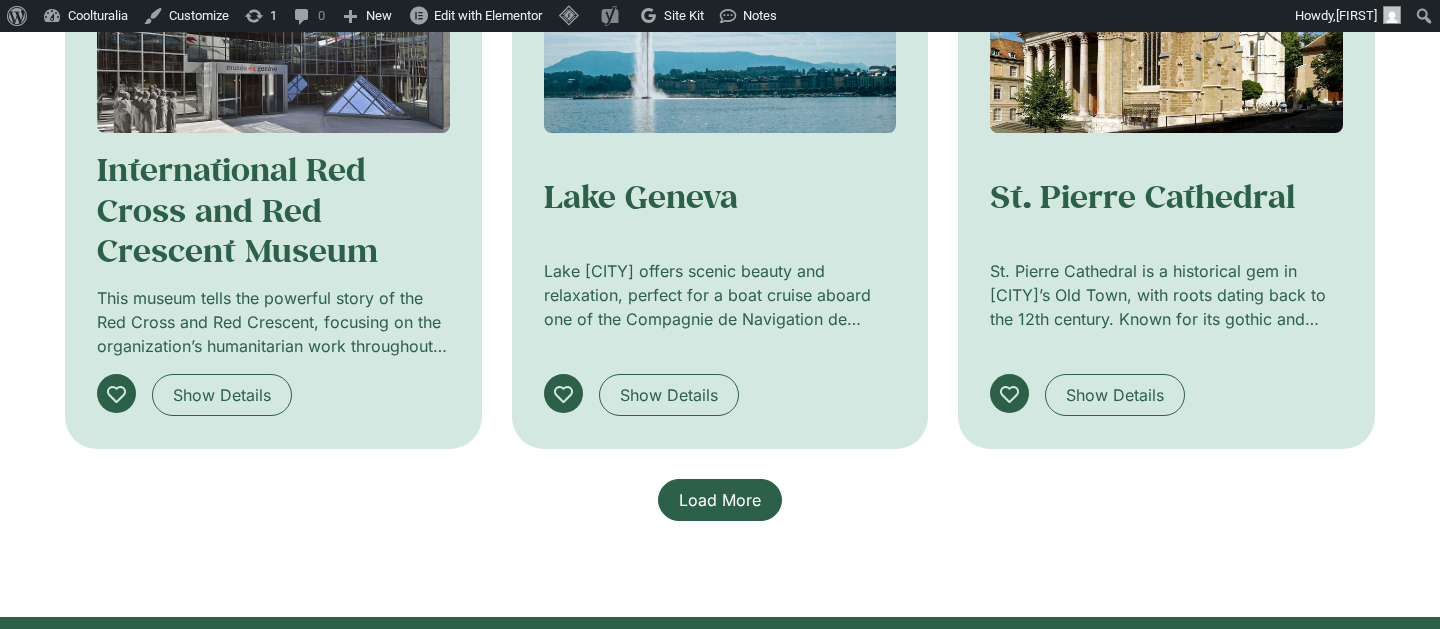 scroll, scrollTop: 2470, scrollLeft: 0, axis: vertical 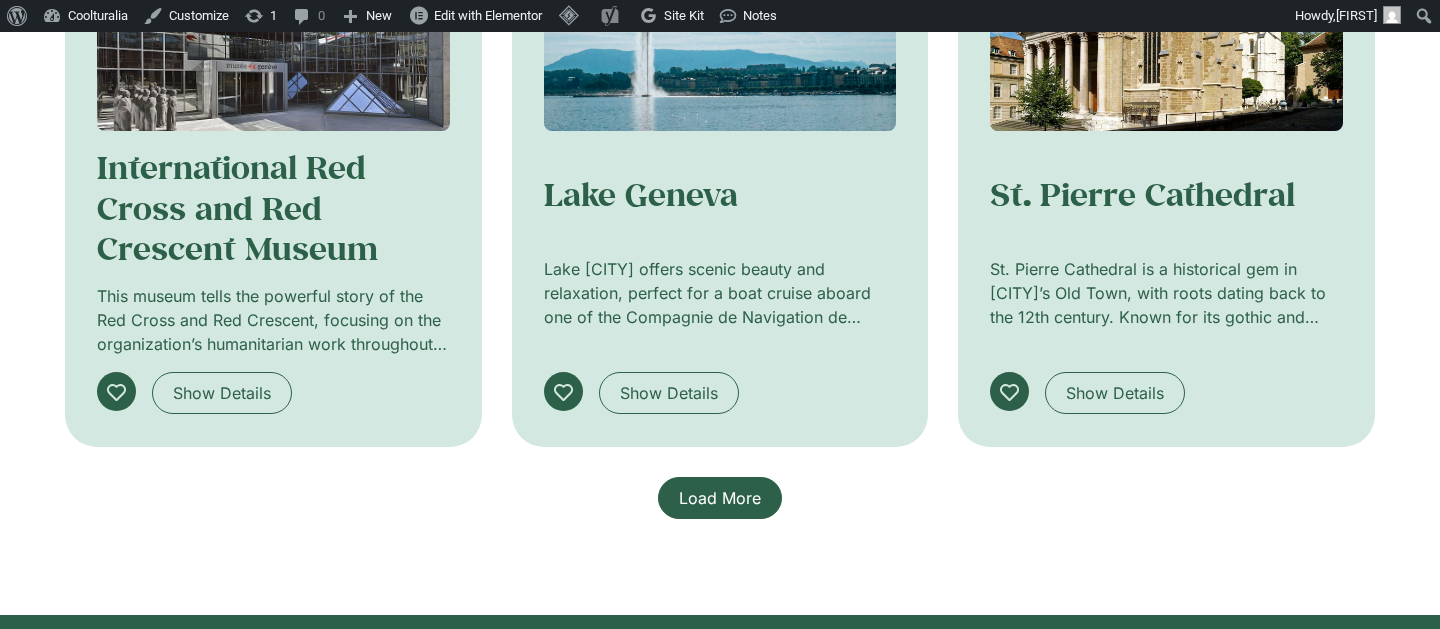 click on "Load More" 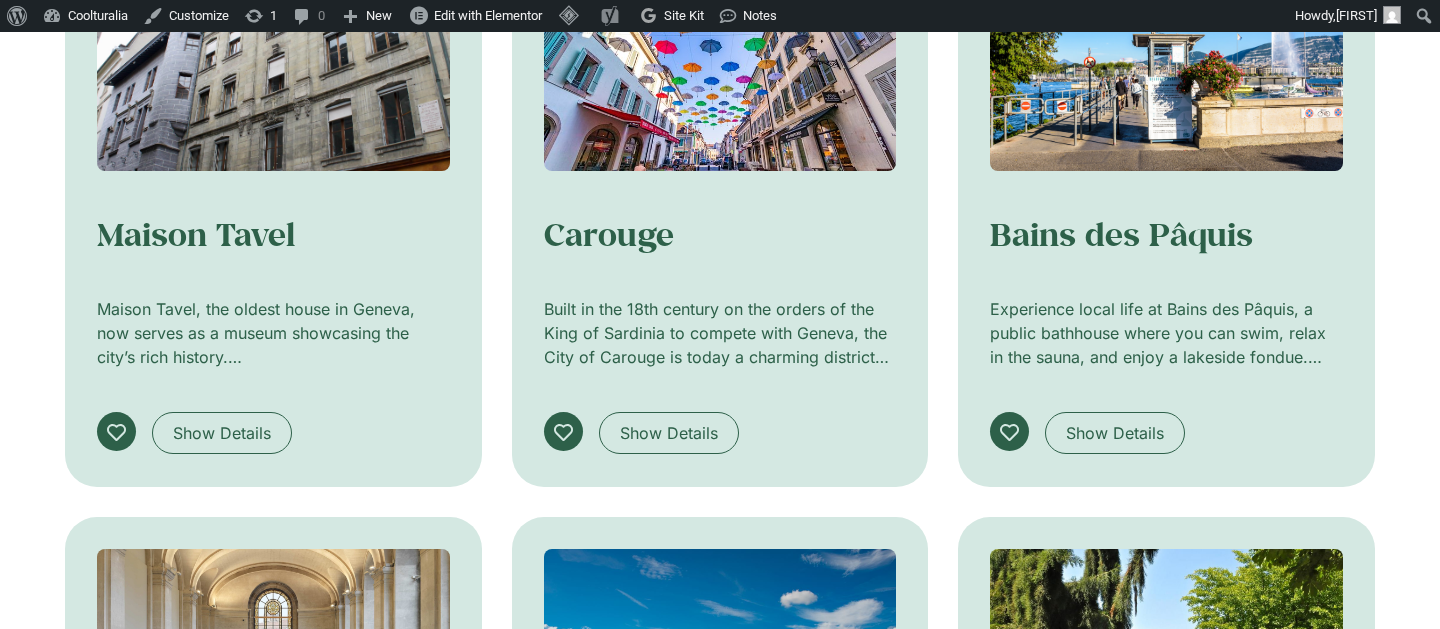 scroll, scrollTop: 1198, scrollLeft: 0, axis: vertical 